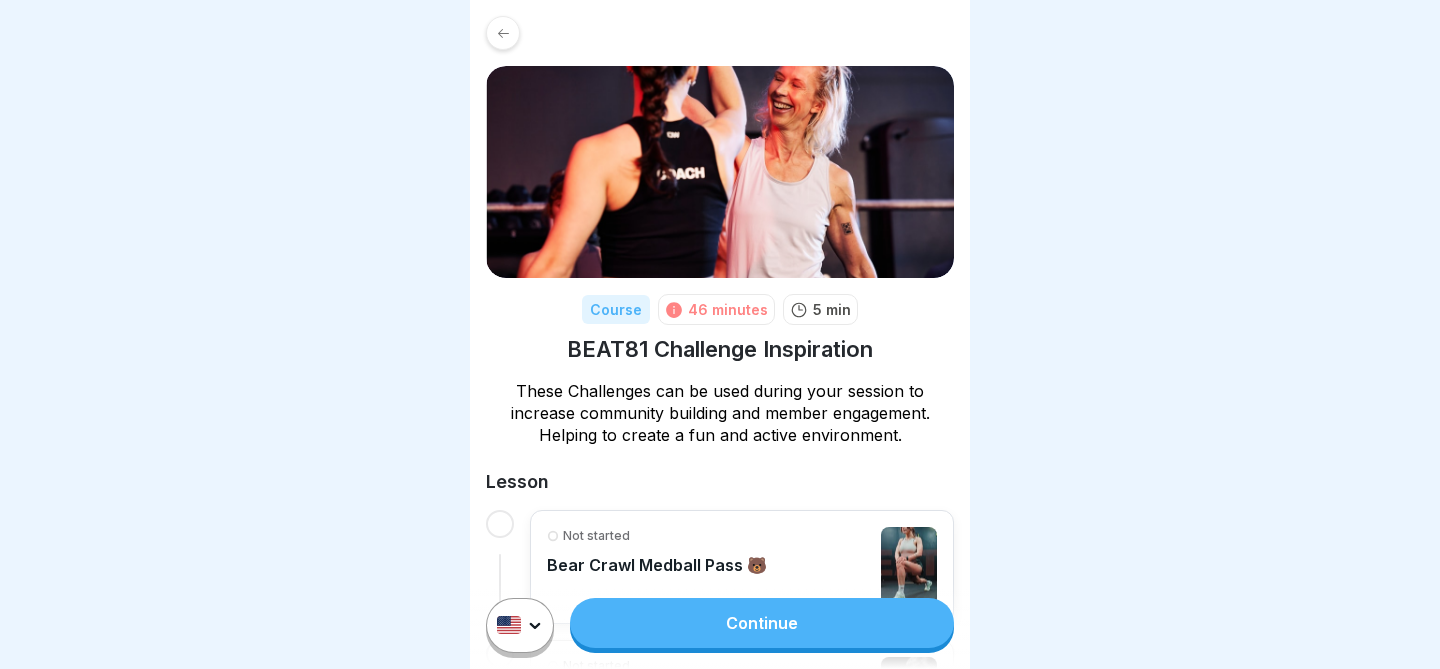 scroll, scrollTop: 0, scrollLeft: 0, axis: both 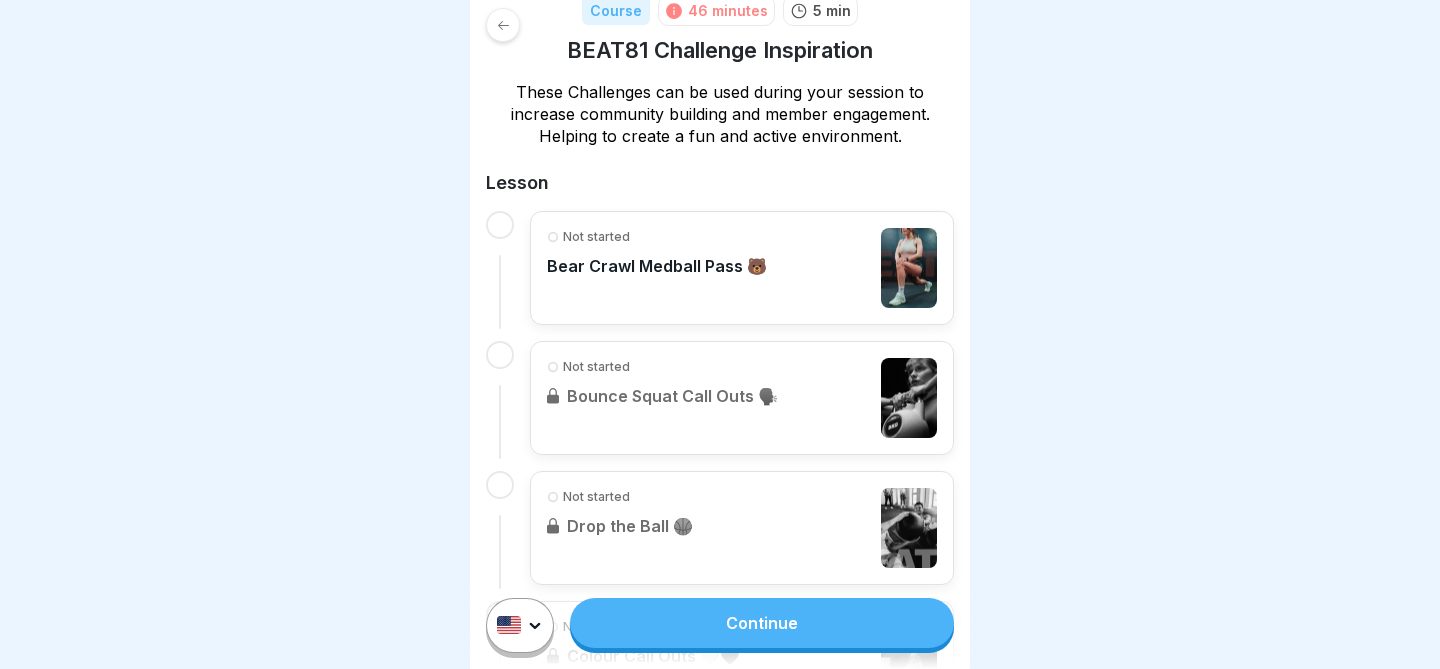 click on "Not started" at bounding box center [596, 237] 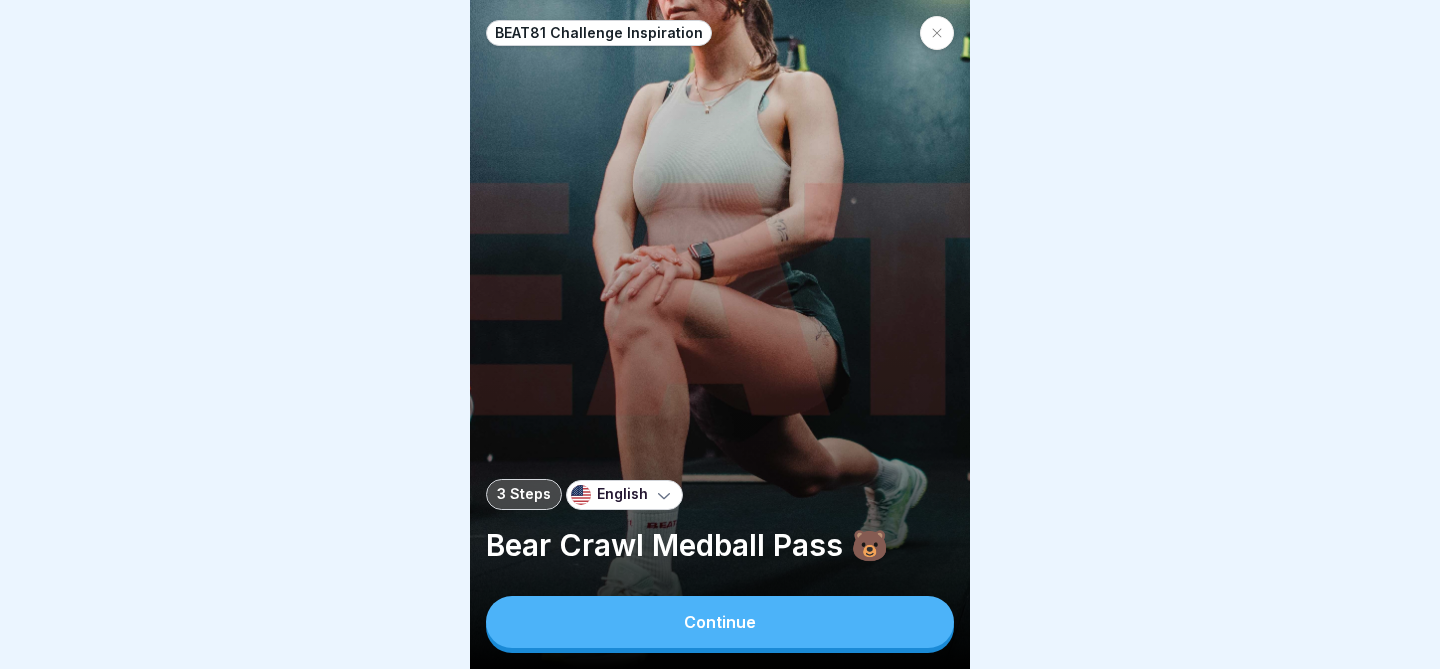 scroll, scrollTop: 0, scrollLeft: 0, axis: both 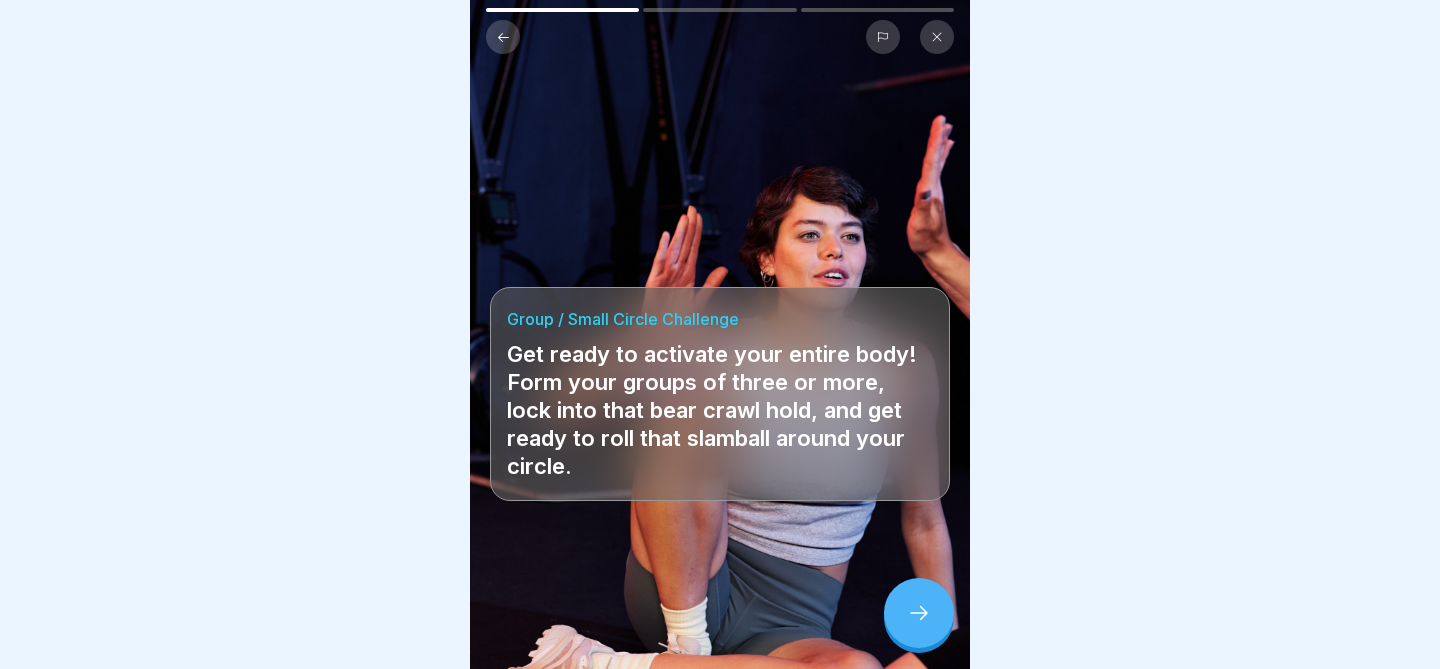 click at bounding box center [919, 613] 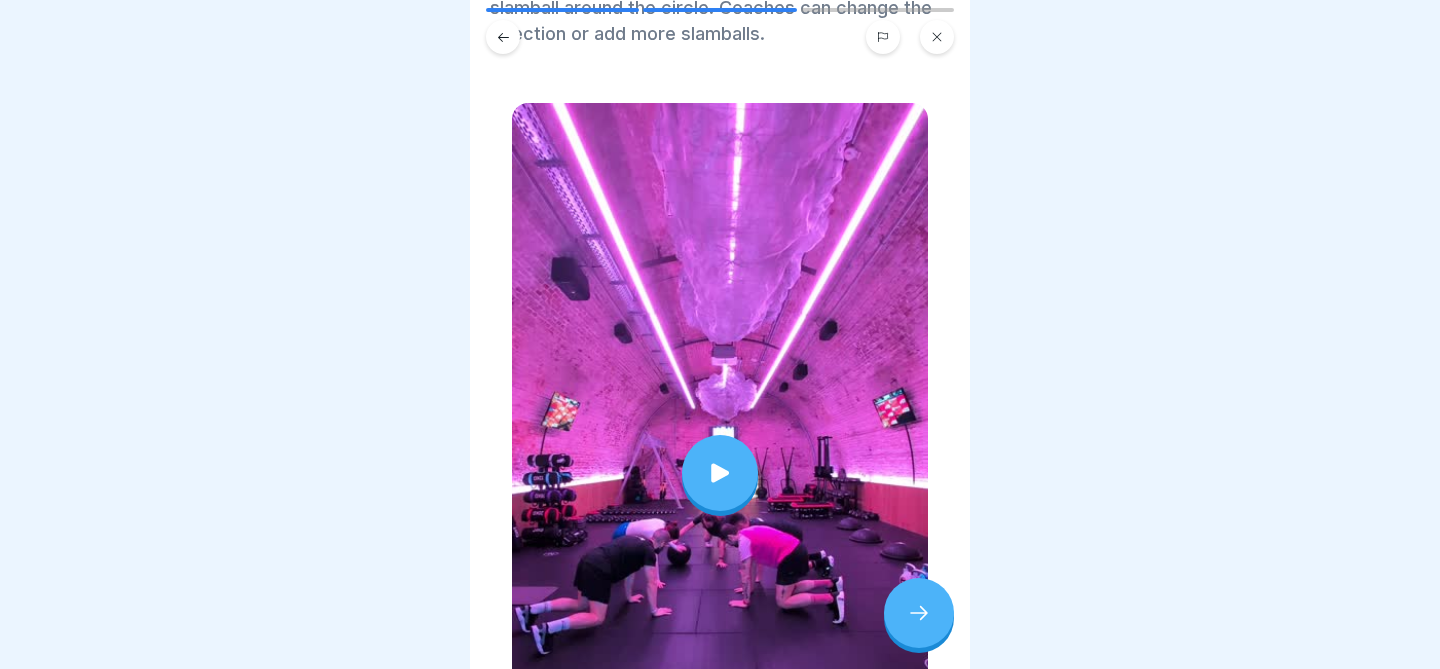 scroll, scrollTop: 183, scrollLeft: 0, axis: vertical 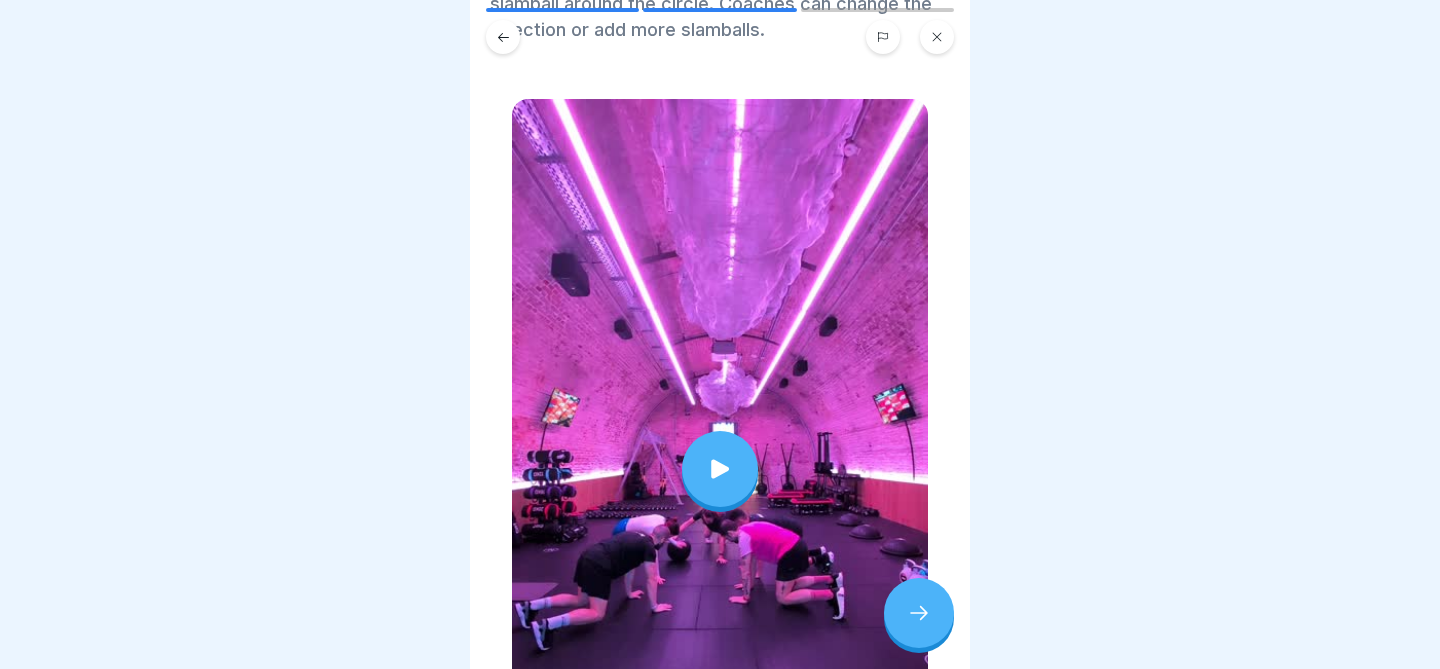 click at bounding box center (720, 469) 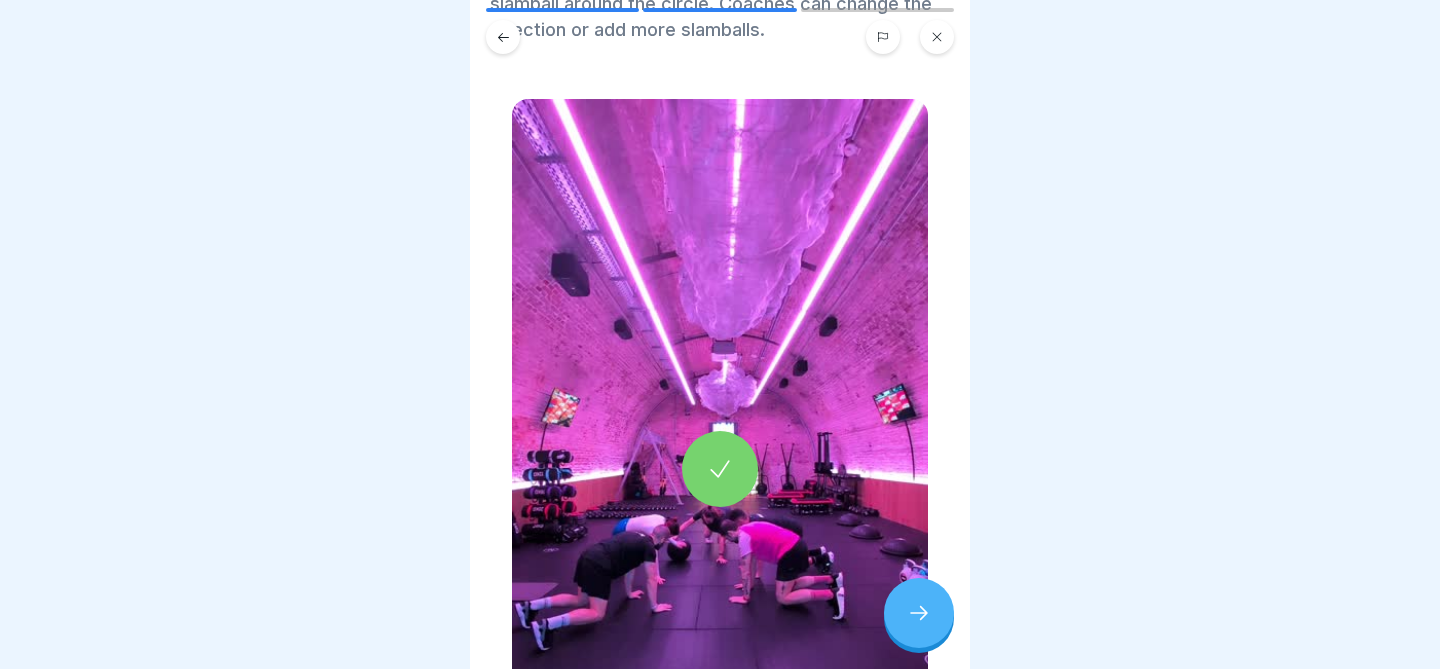 click at bounding box center (919, 613) 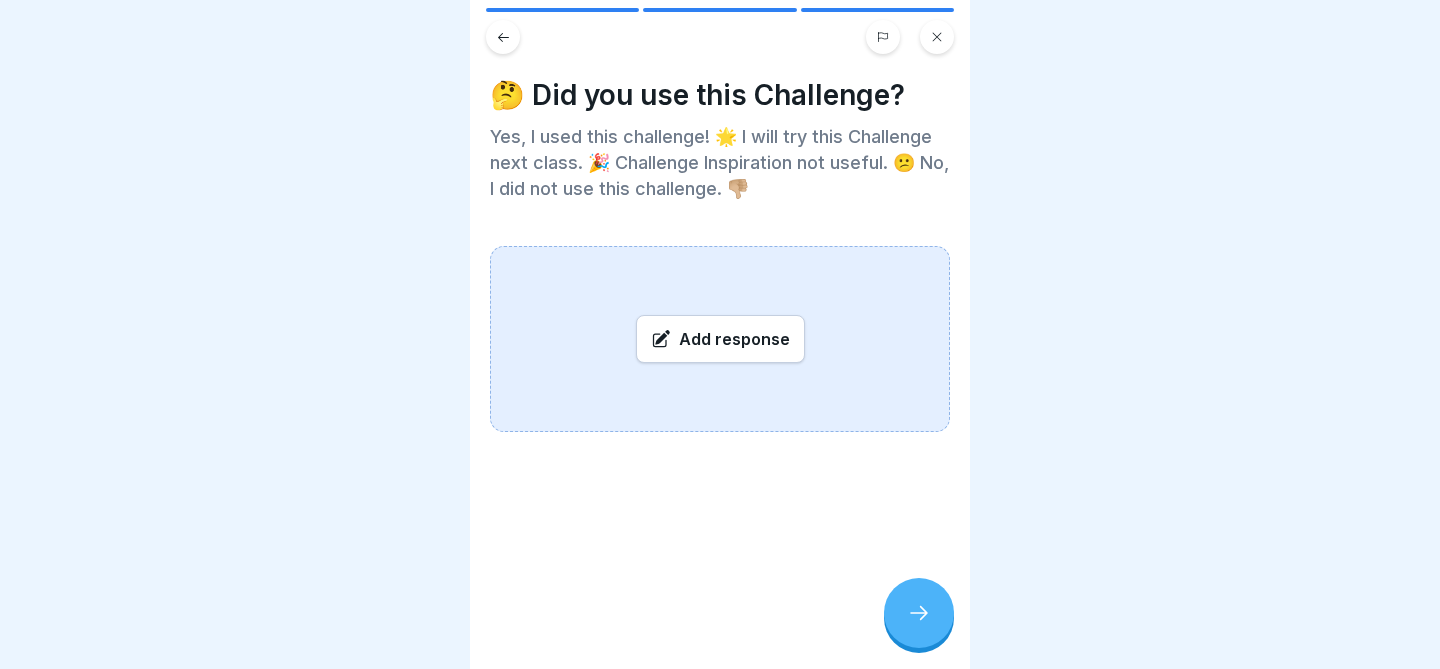 click 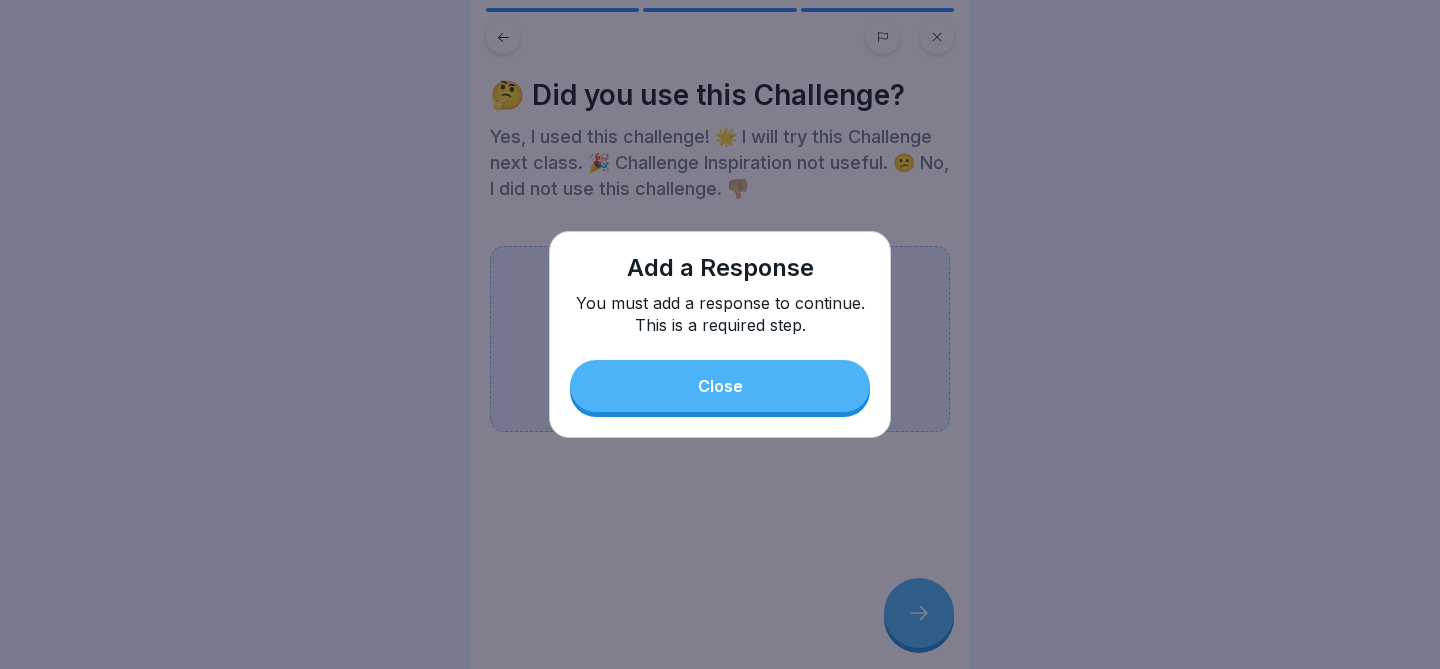 click on "Close" at bounding box center [720, 386] 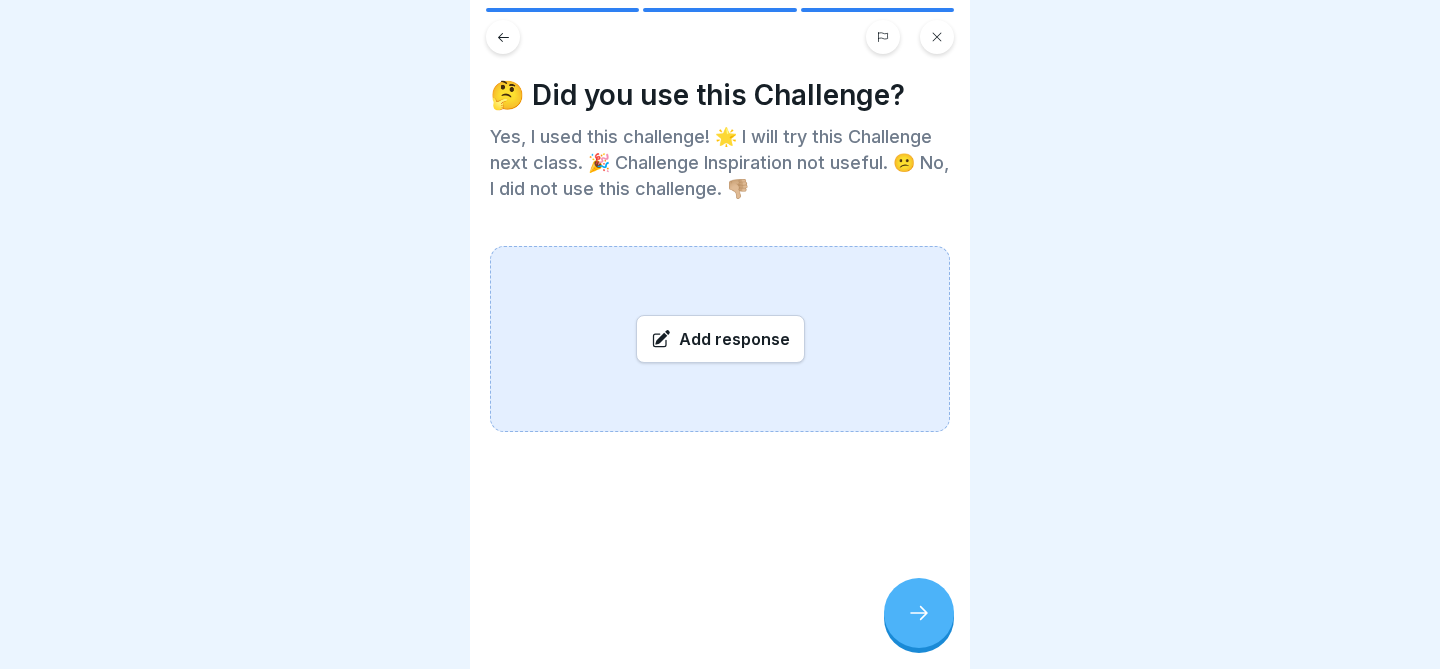 click on "Add response" at bounding box center (720, 339) 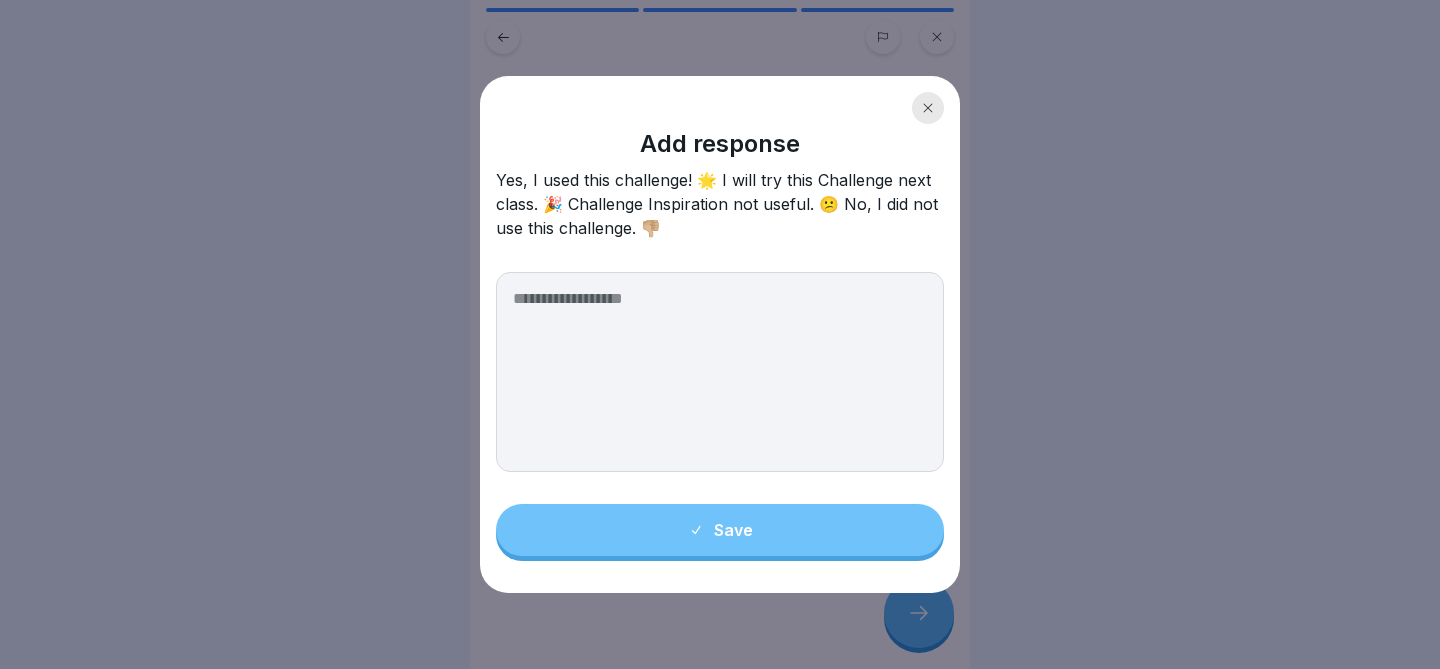 type on "*" 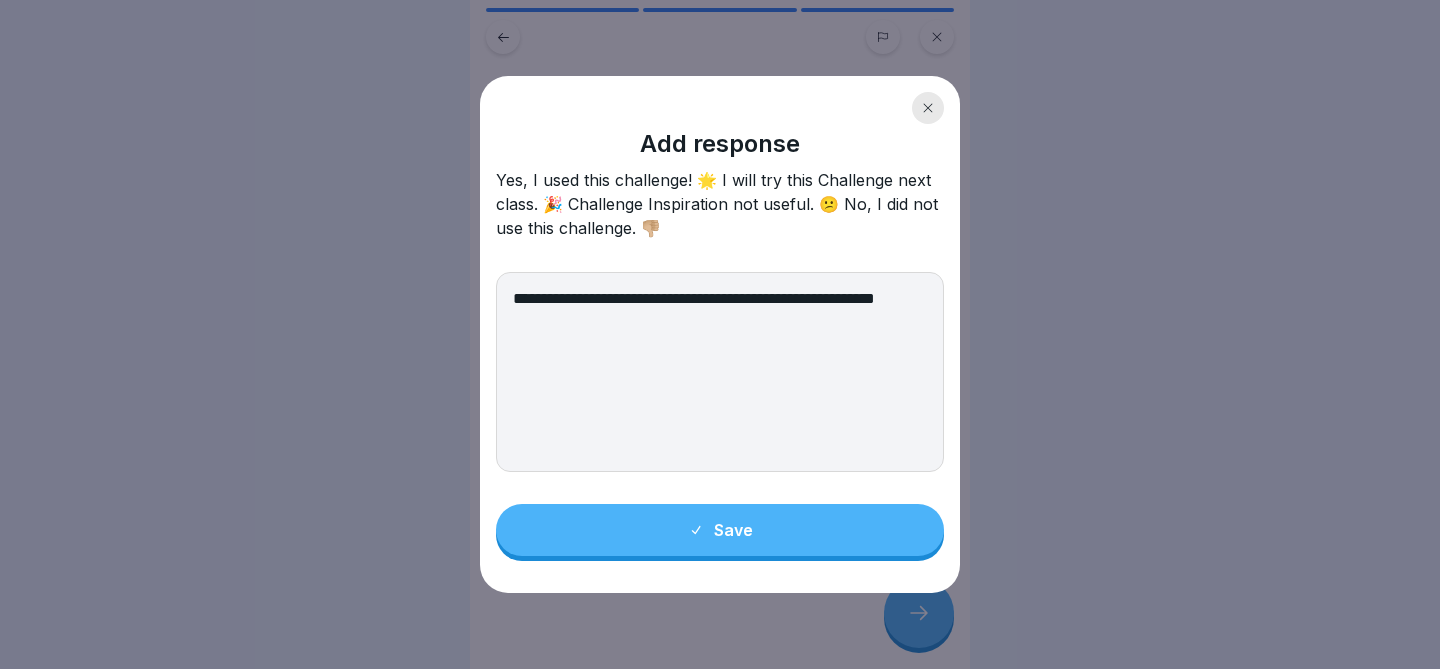 type on "**********" 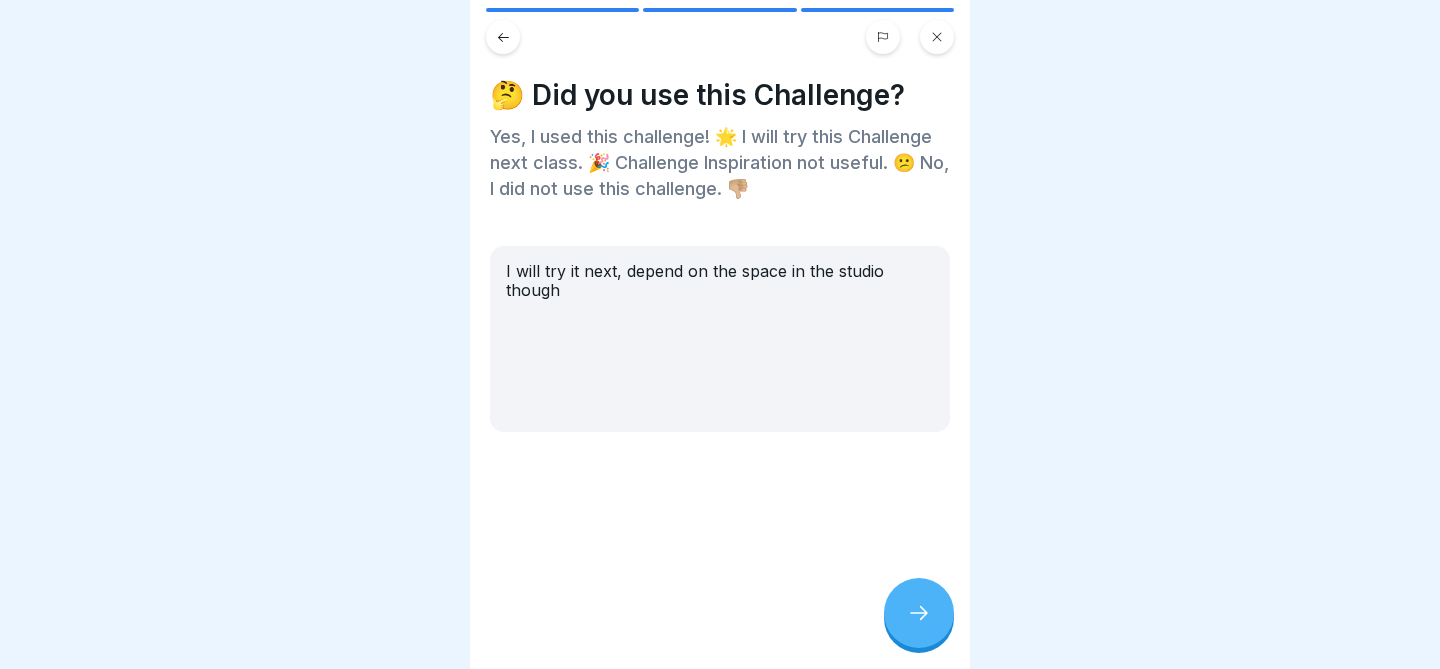 click 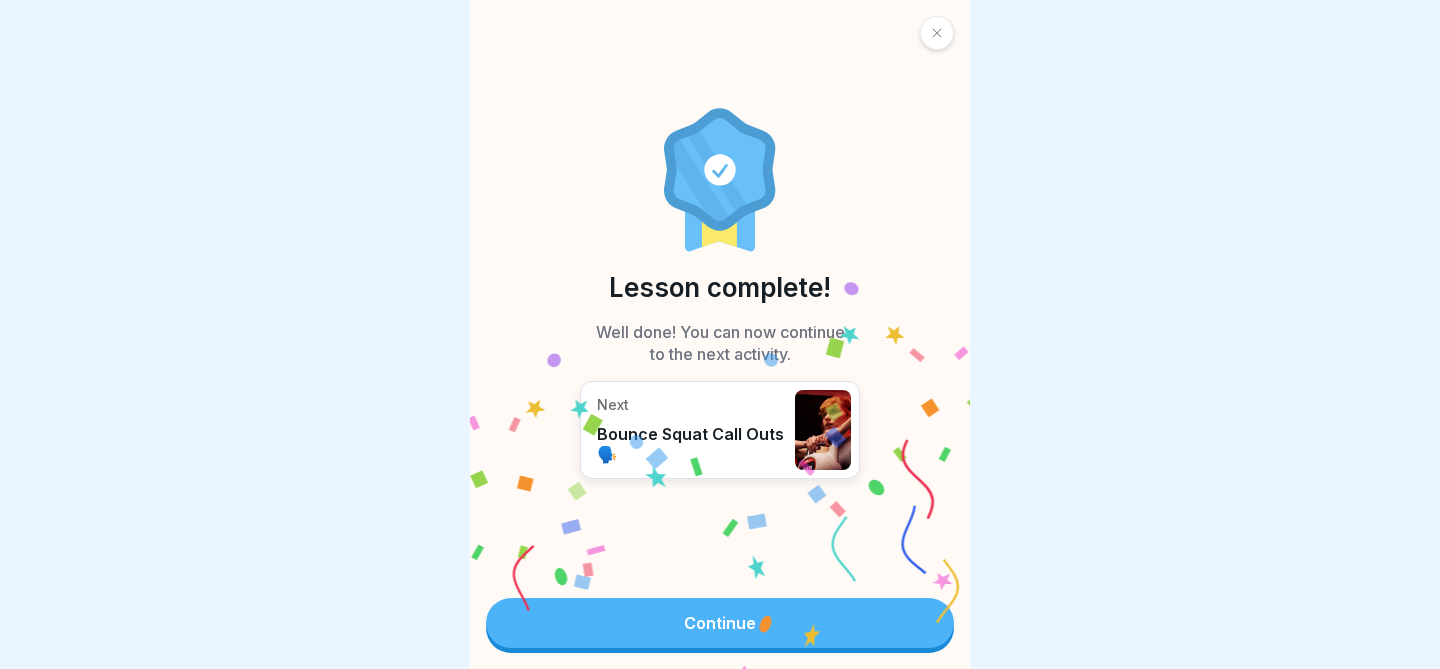 click on "Continue" at bounding box center [720, 623] 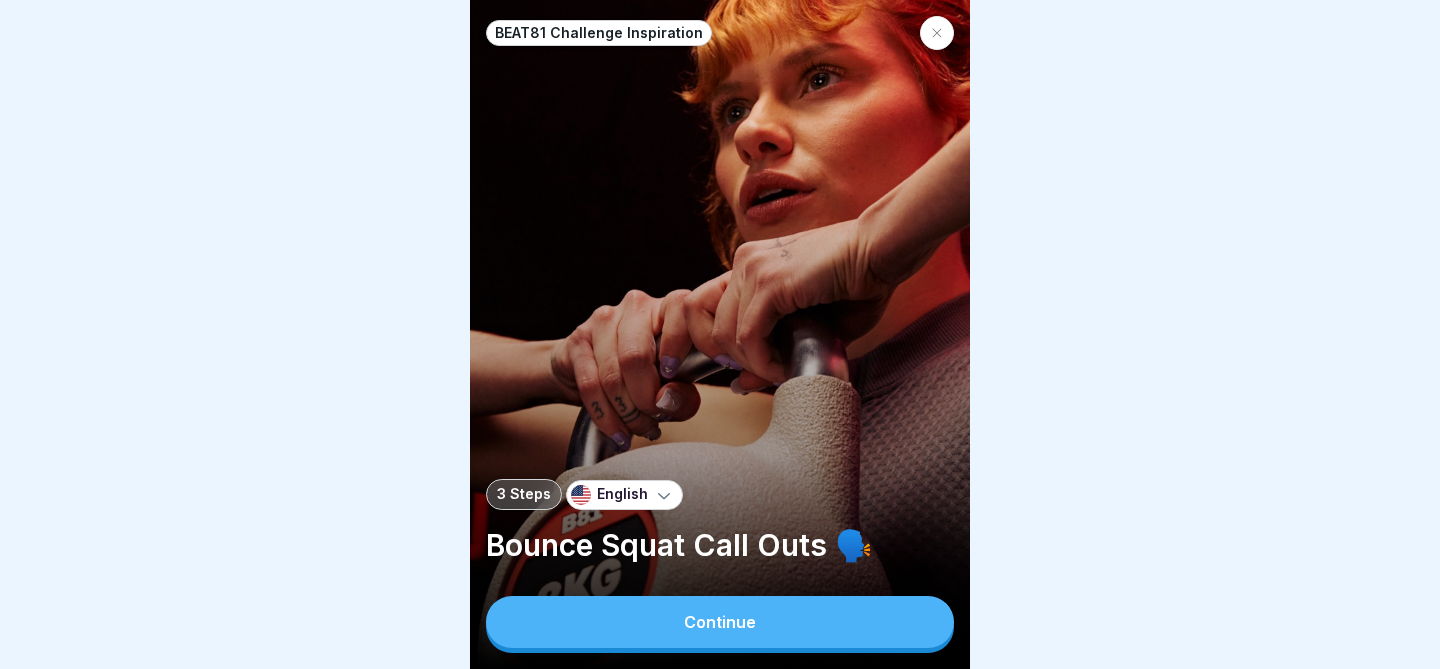 click on "Continue" at bounding box center [720, 622] 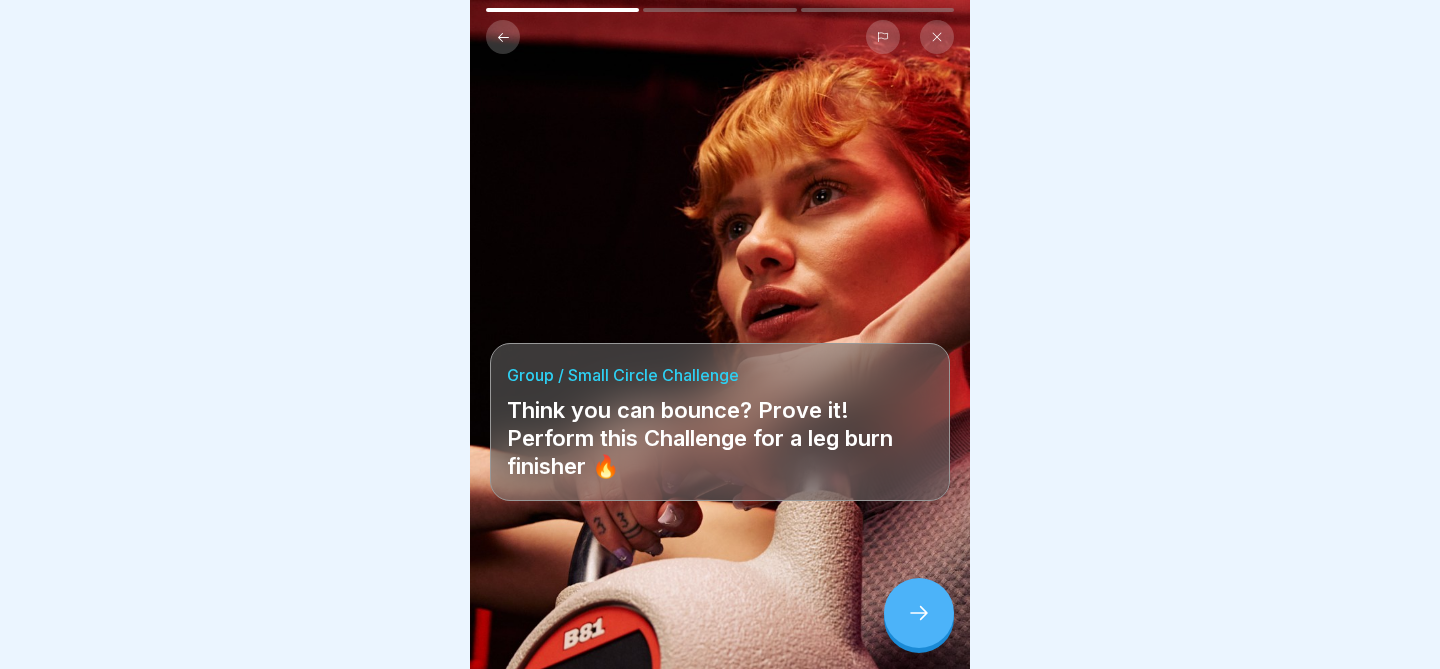 click 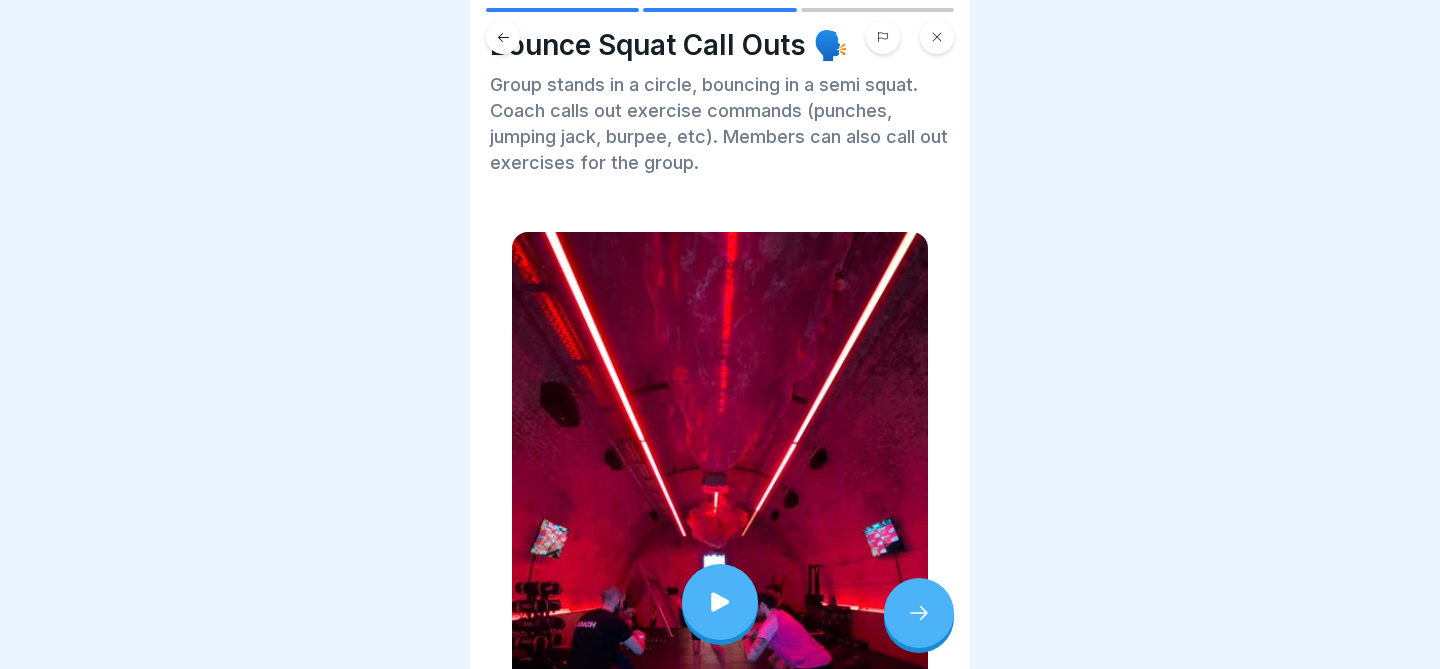 scroll, scrollTop: 56, scrollLeft: 0, axis: vertical 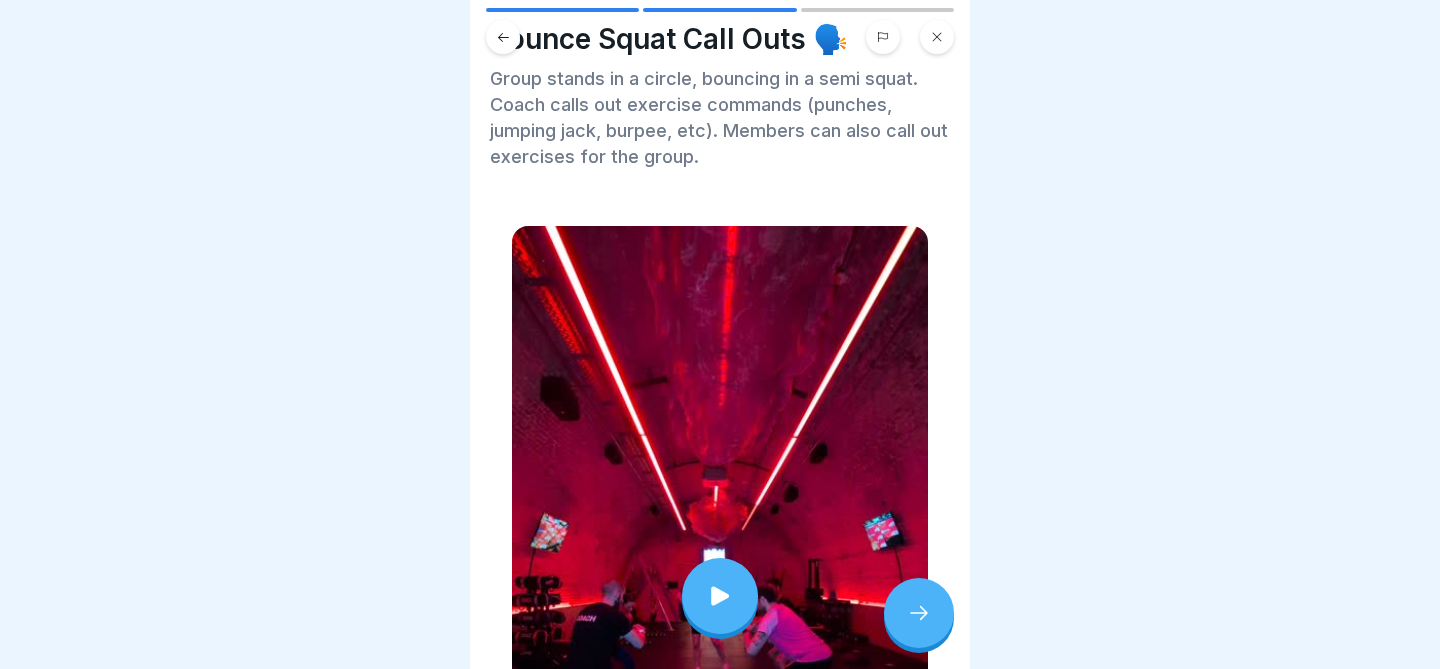 click 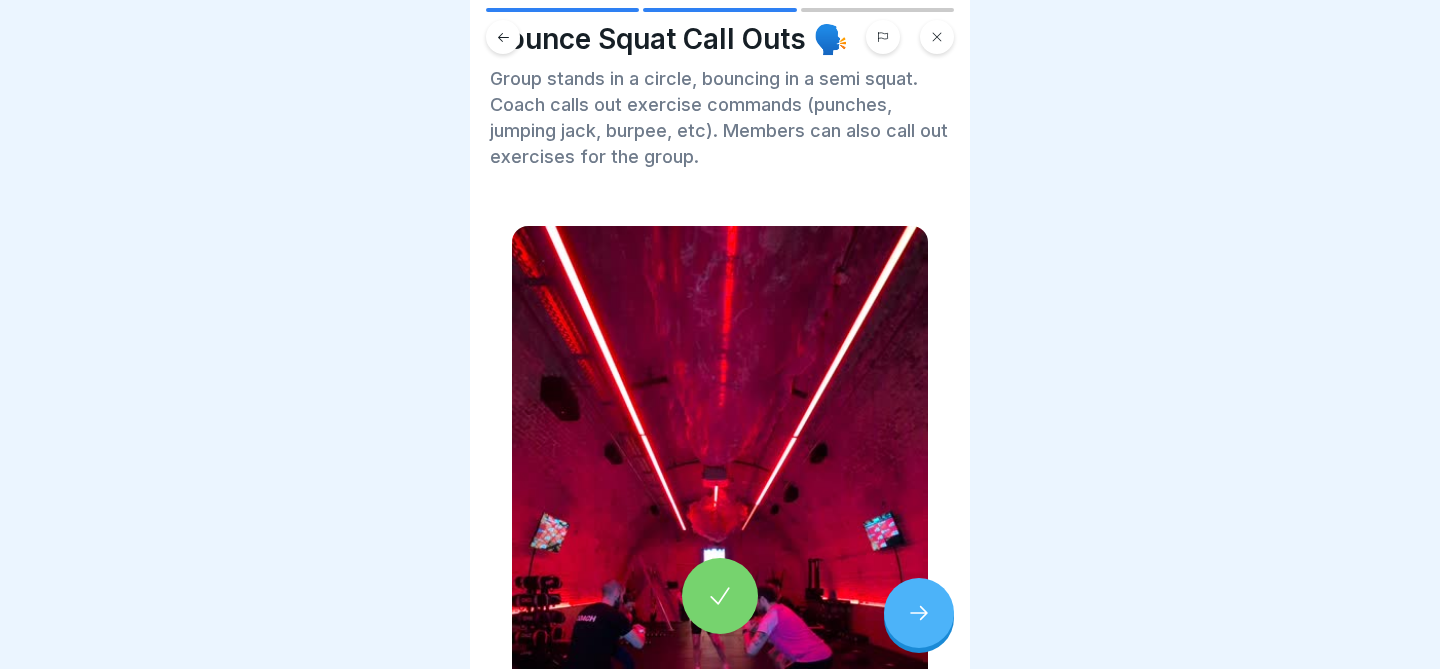 click on "BEAT81 Challenge Inspiration 3 Steps English Bounce Squat Call Outs 🗣️ Continue Group / Small Circle Challenge Think you can bounce? Prove it! Perform this Challenge for a leg burn finisher 🔥 Bounce Squat Call Outs 🗣️ Group stands in a circle, bouncing in a semi squat. Coach calls out exercise commands (punches, jumping jack, burpee, etc). Members can also call out exercises for the group. 🤔 Did you use this Challenge? Yes, I used this challenge! 🌟
I will try this Challenge next class. 🎉
Challenge Inspiration not useful. 😕
No, I did not use this challenge. 👎🏼 Add response Lesson complete! Well done! You can now continue to the next activity. Next Drop the Ball 🏀 Continue" at bounding box center [720, 334] 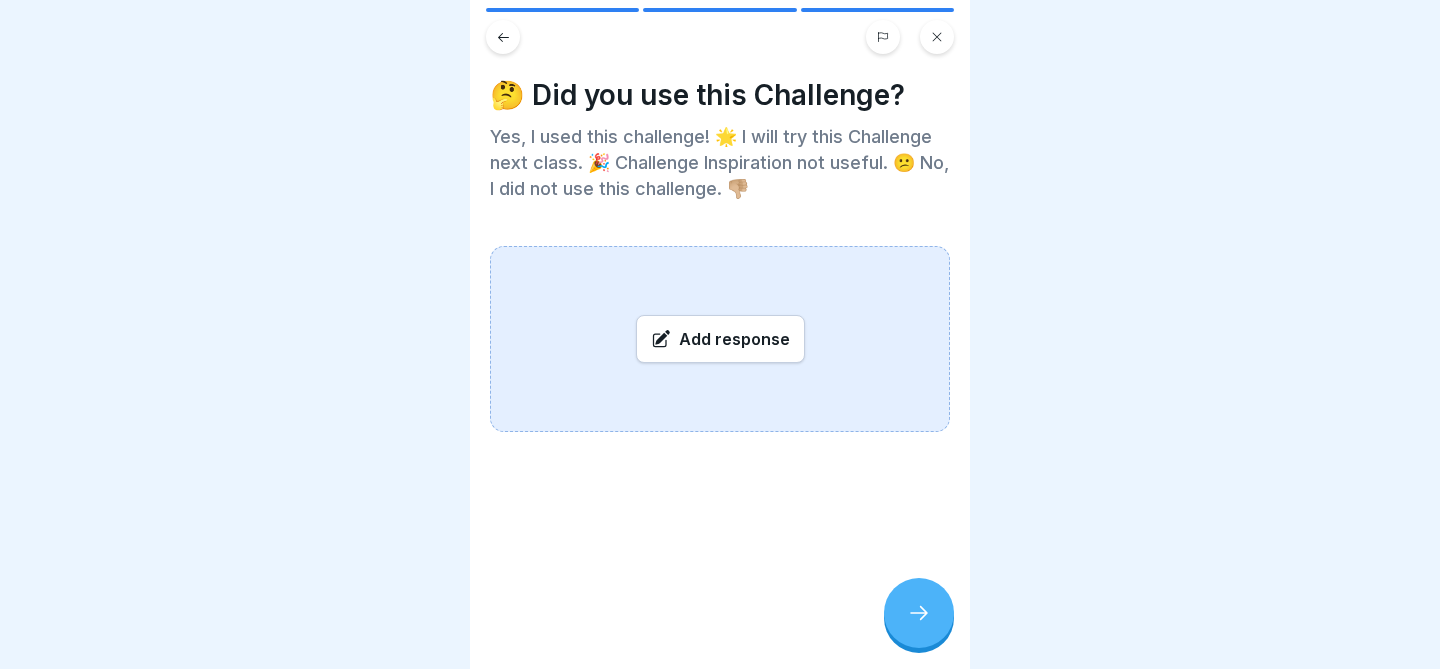 click 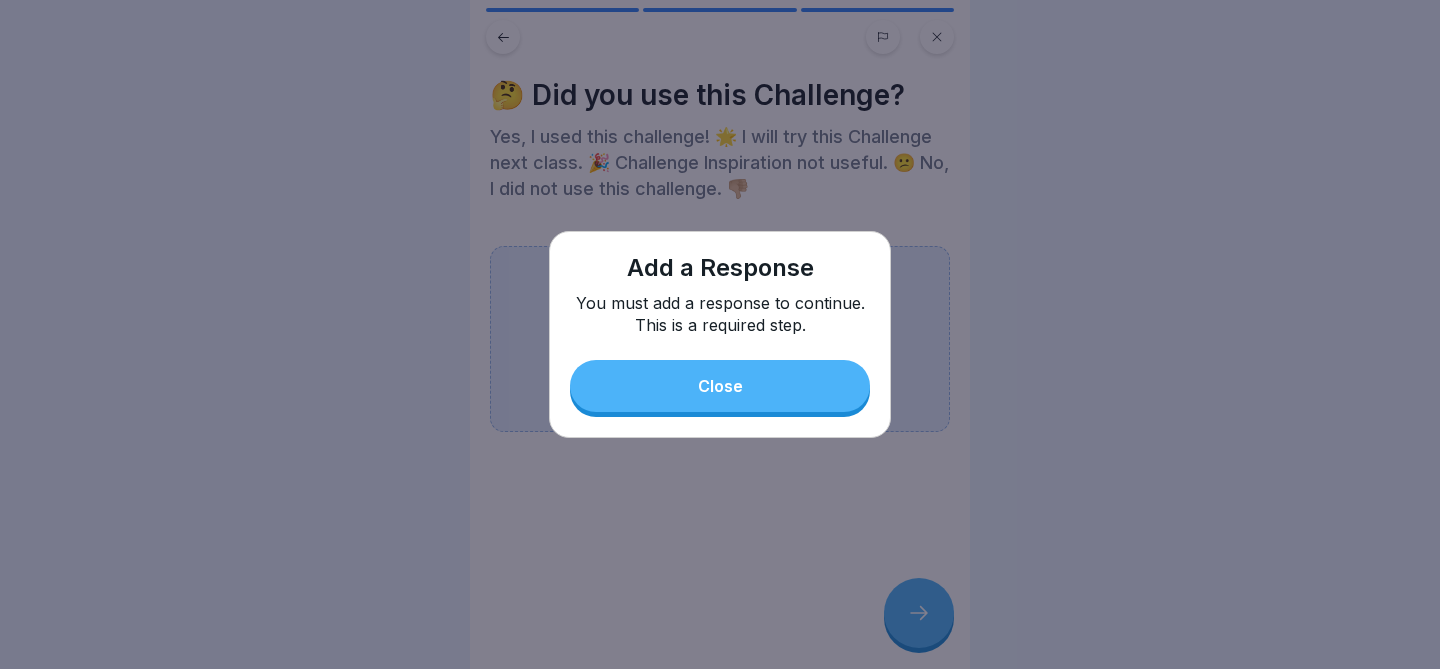 click on "Close" at bounding box center [720, 386] 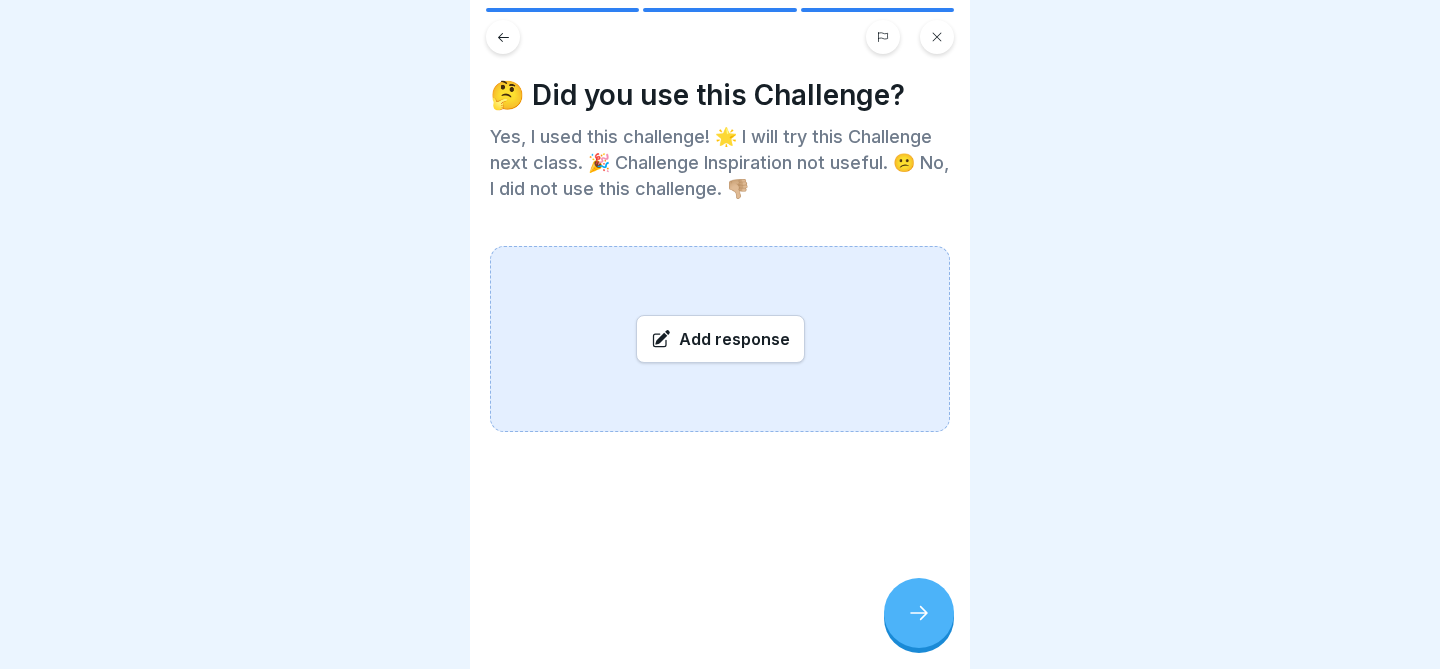 click on "Add response" at bounding box center [720, 339] 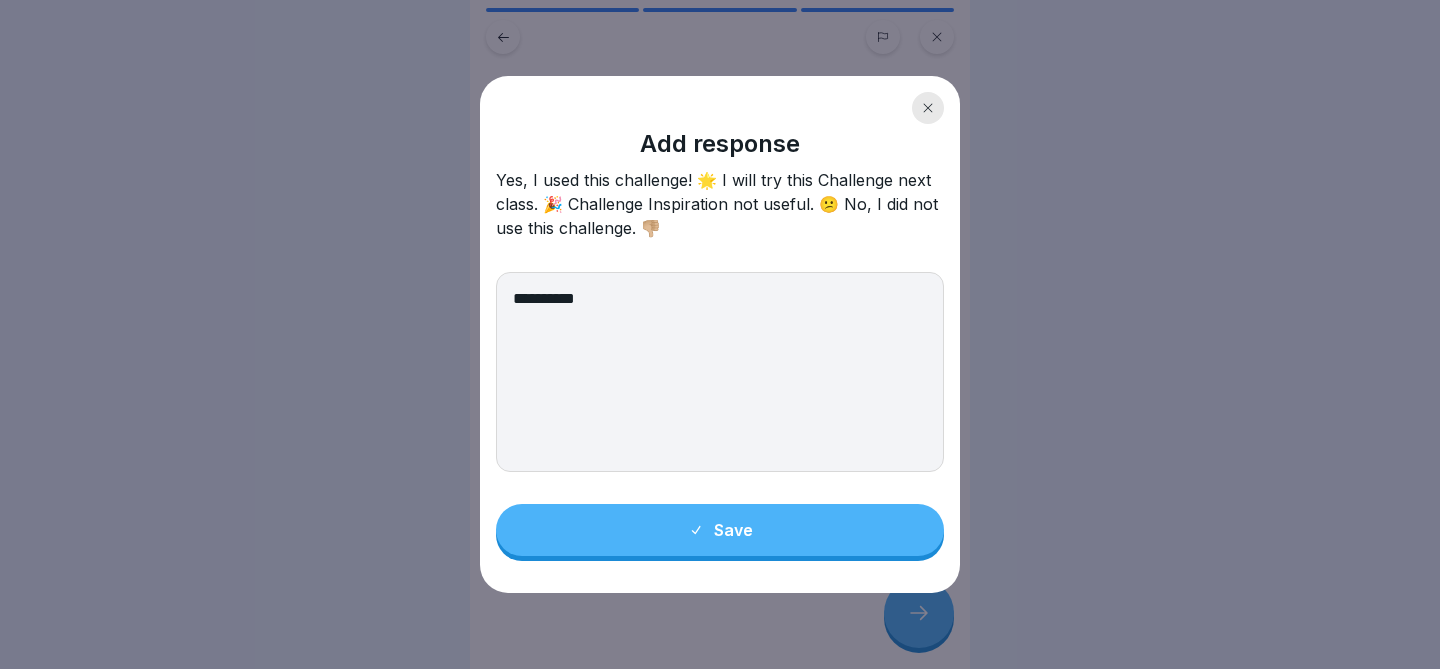 type on "**********" 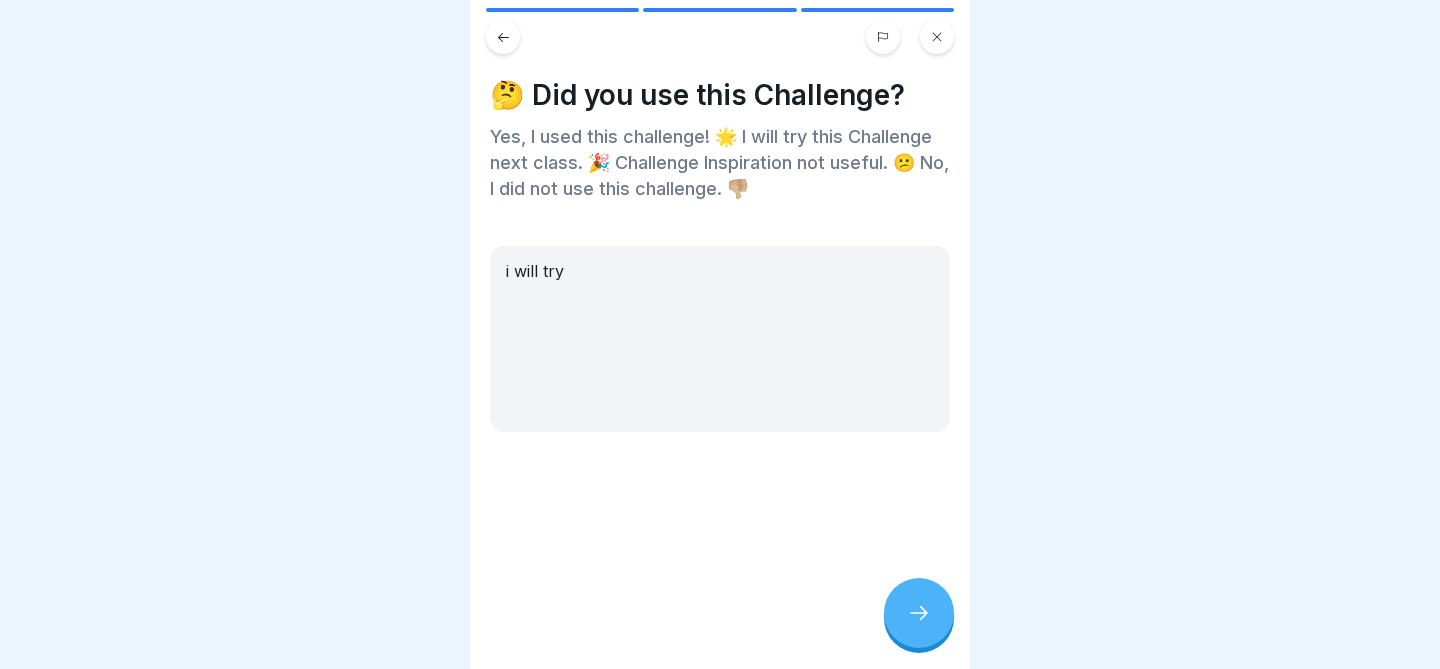 click at bounding box center (919, 613) 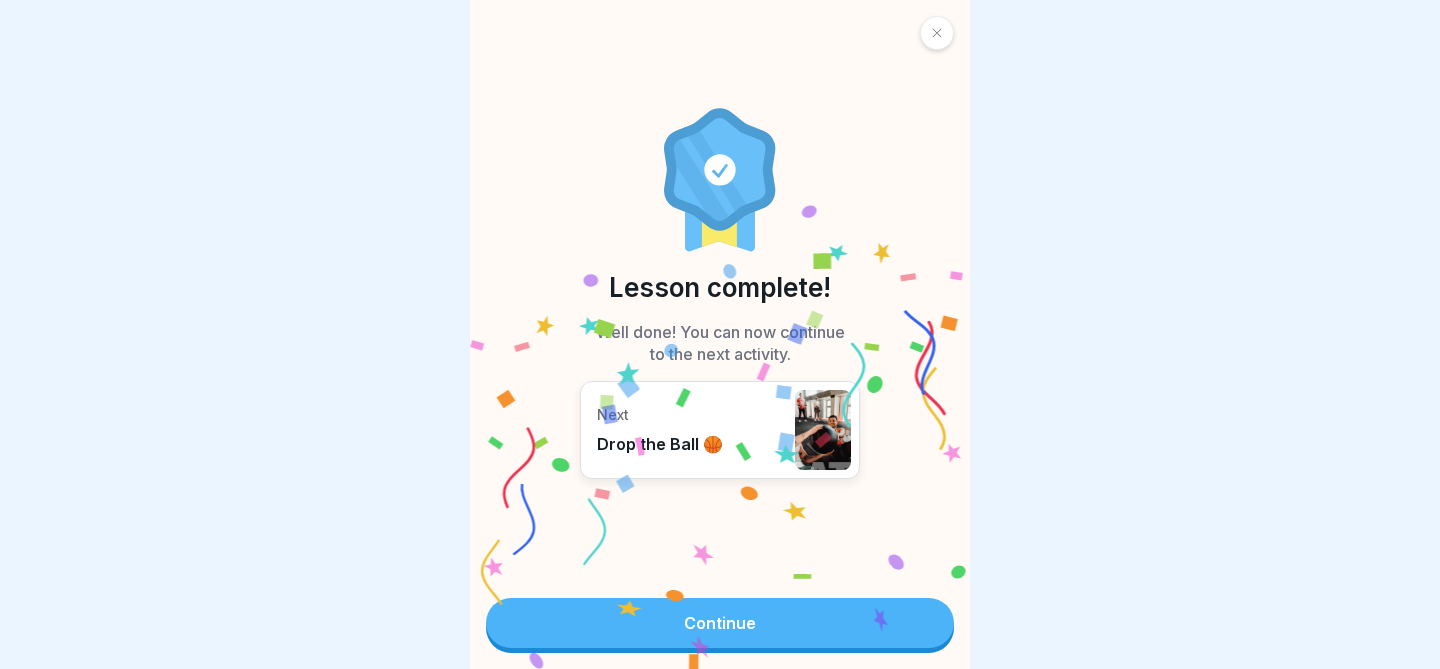 click on "Continue" at bounding box center (720, 623) 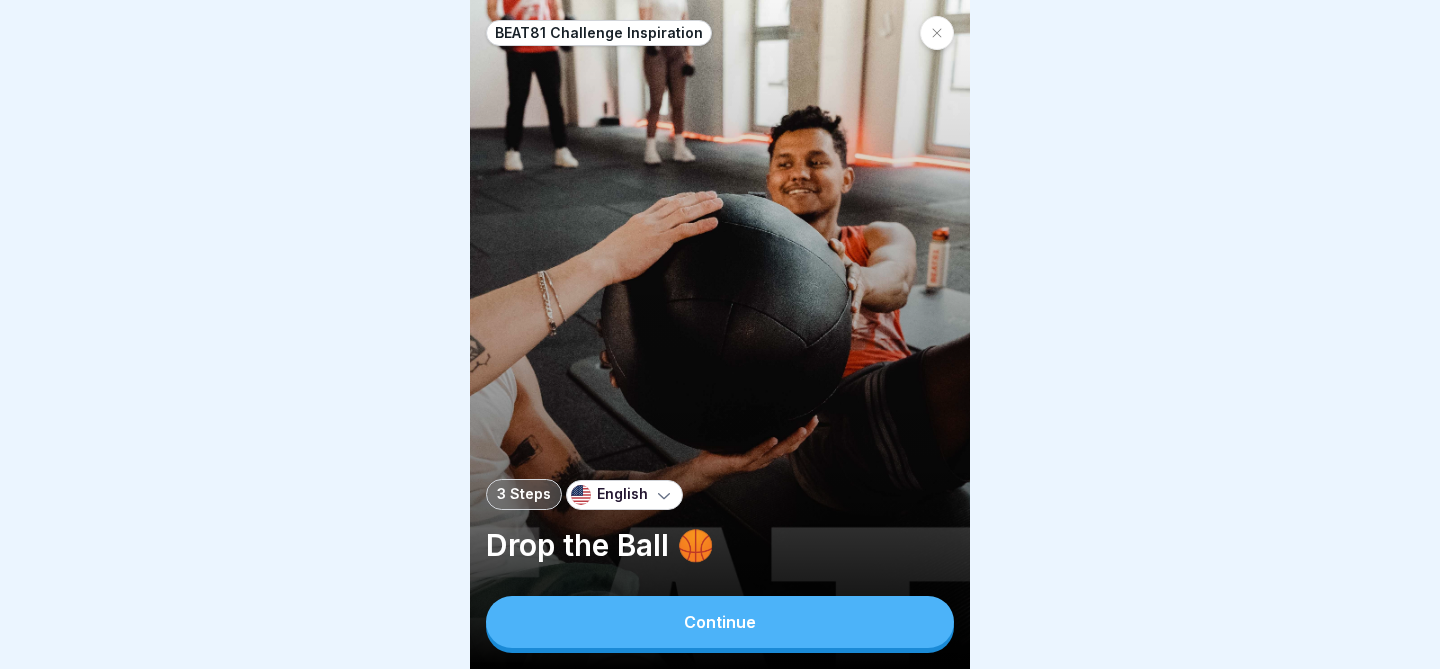 click on "Continue" at bounding box center (720, 622) 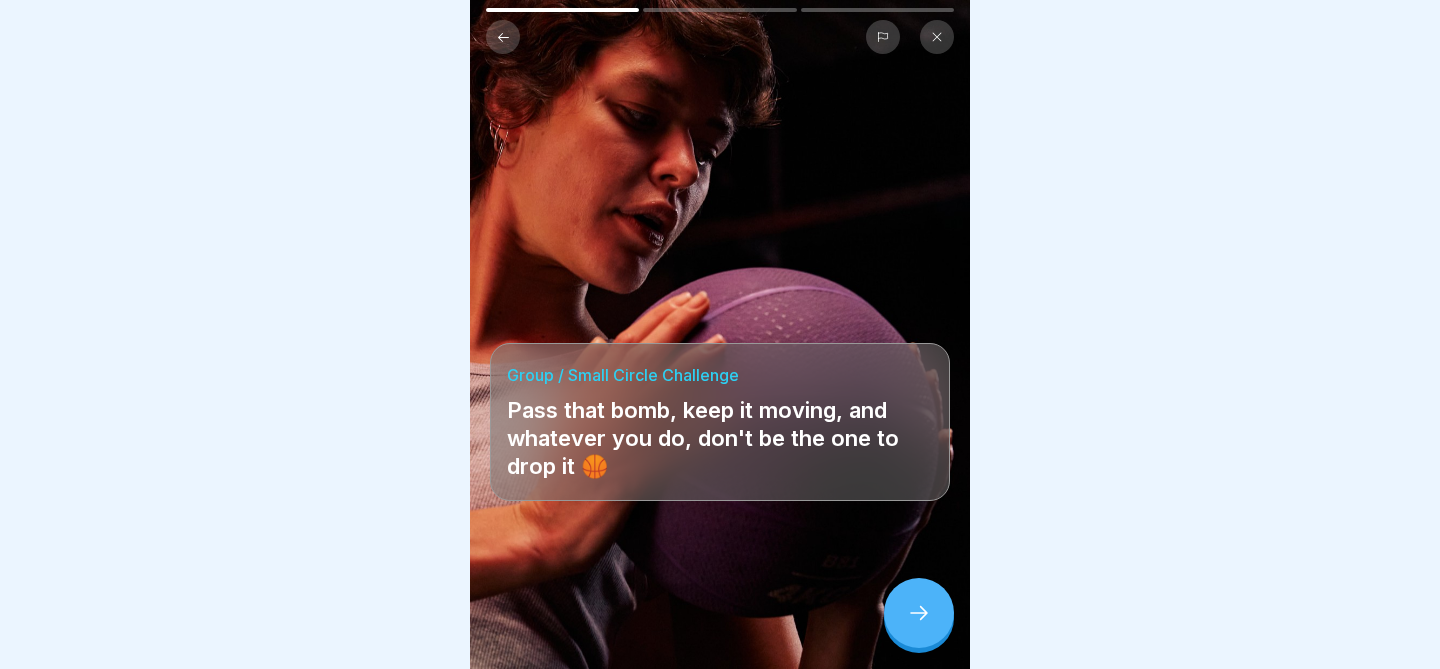 click 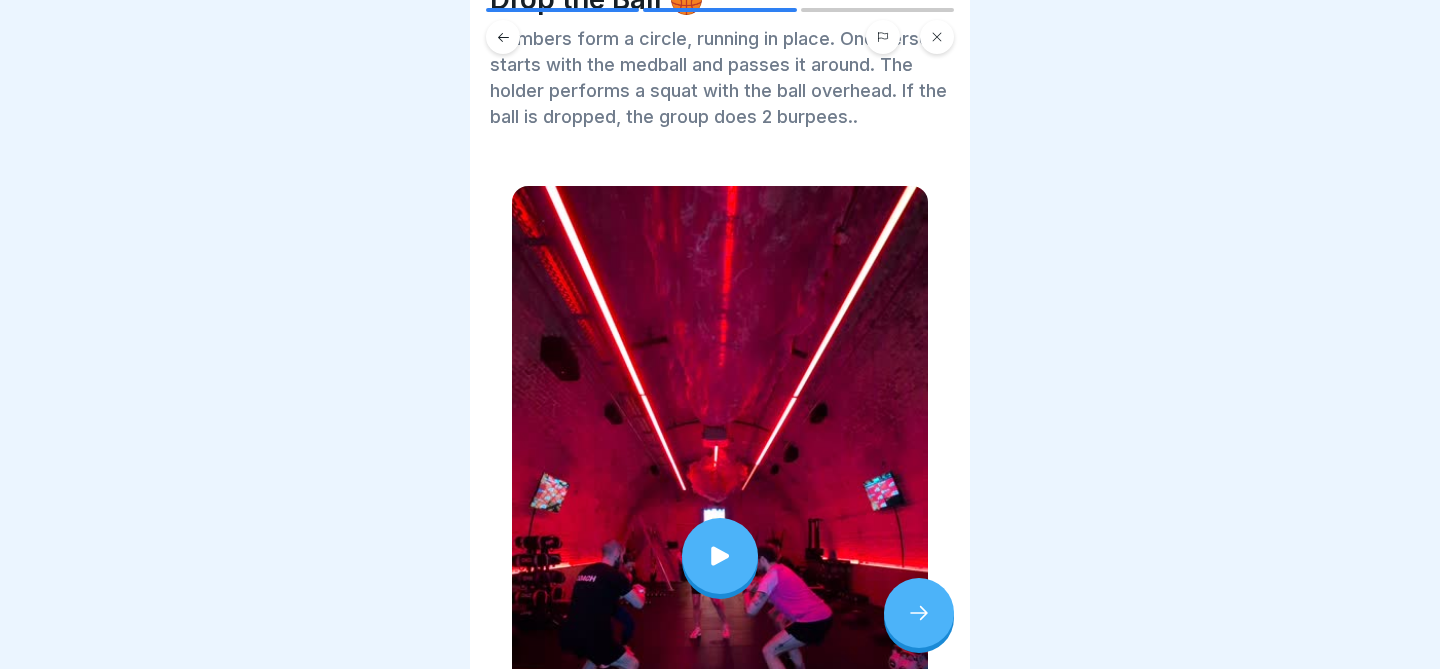 scroll, scrollTop: 103, scrollLeft: 0, axis: vertical 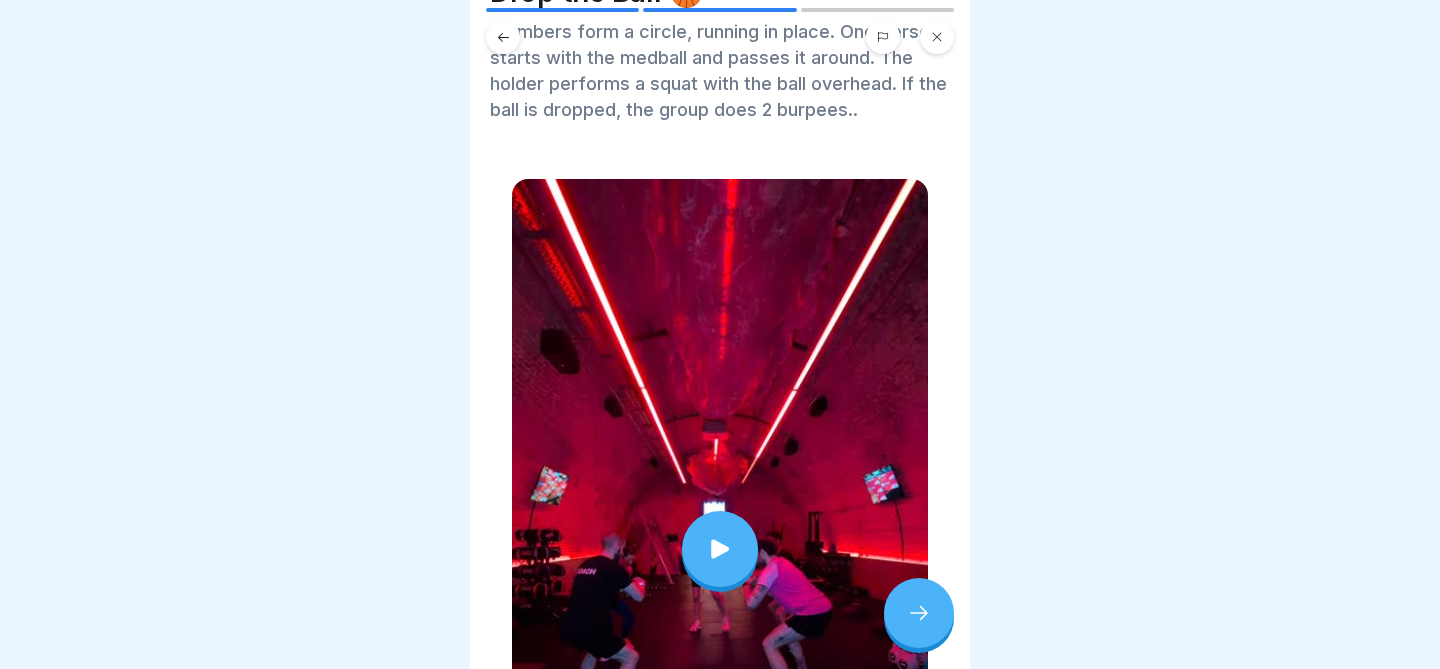 click 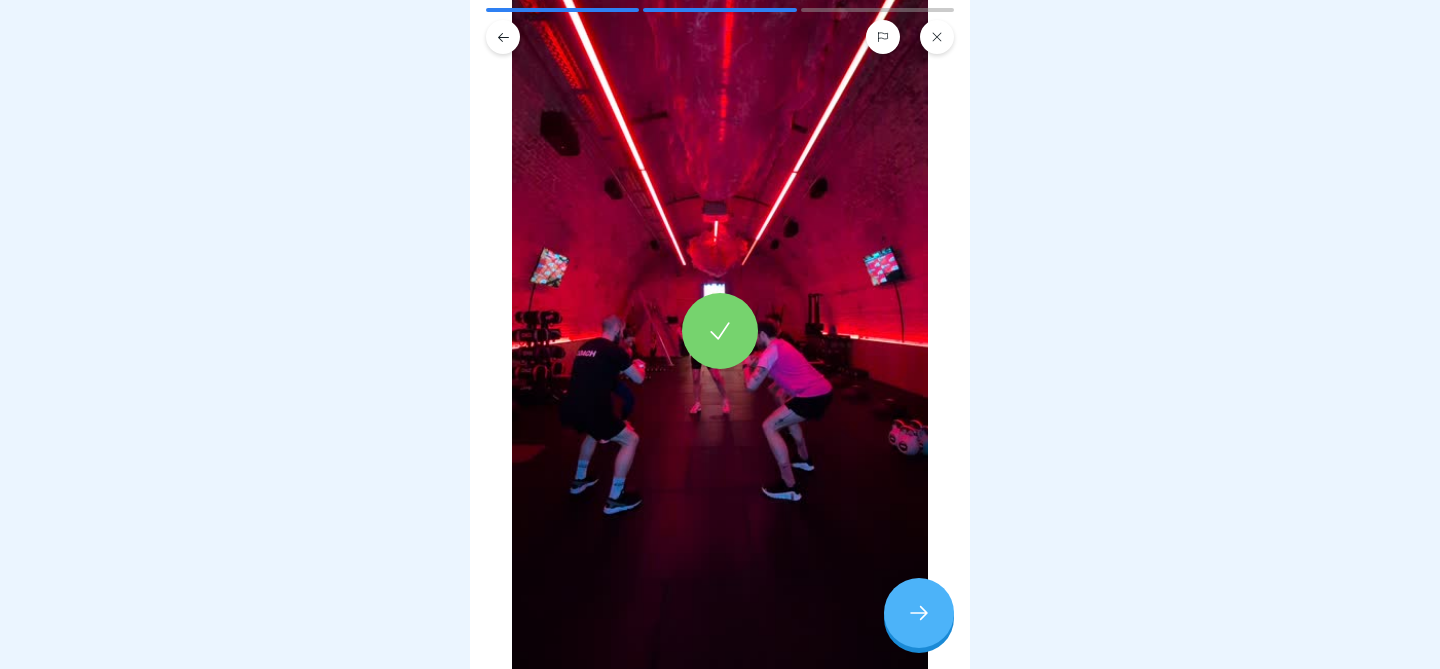 scroll, scrollTop: 435, scrollLeft: 0, axis: vertical 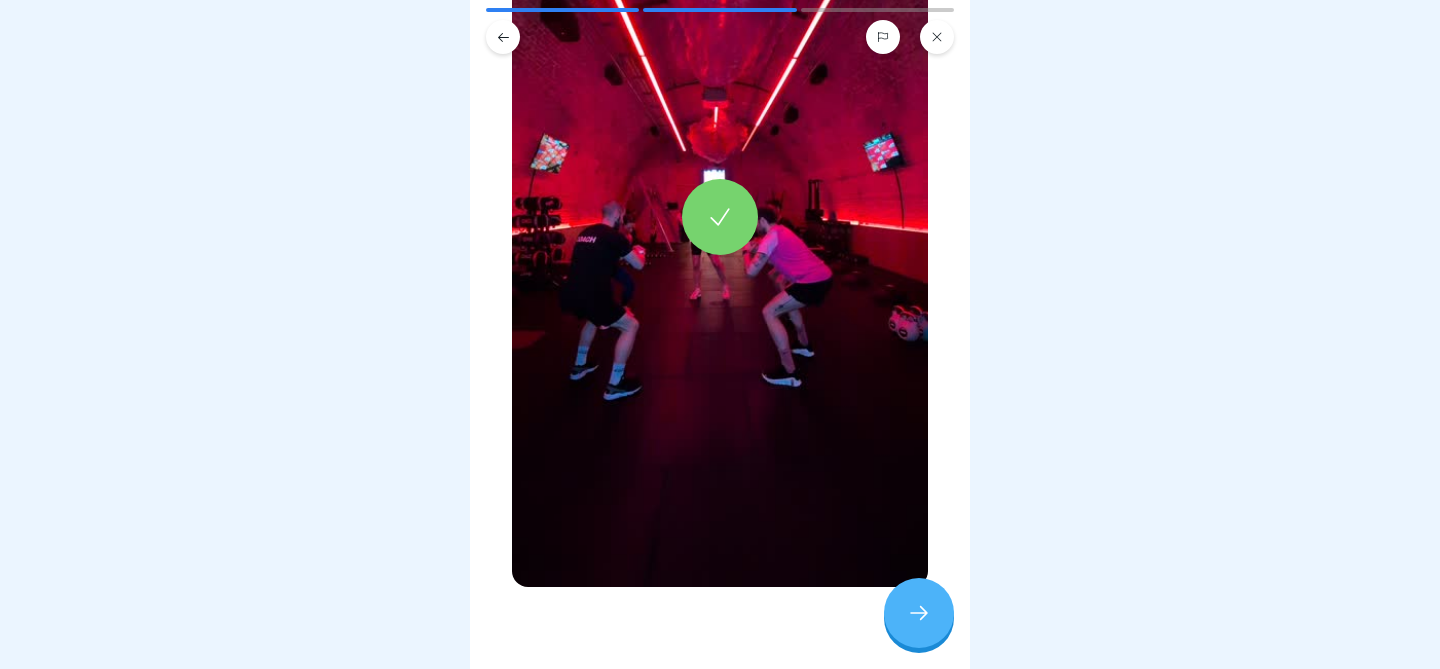 click 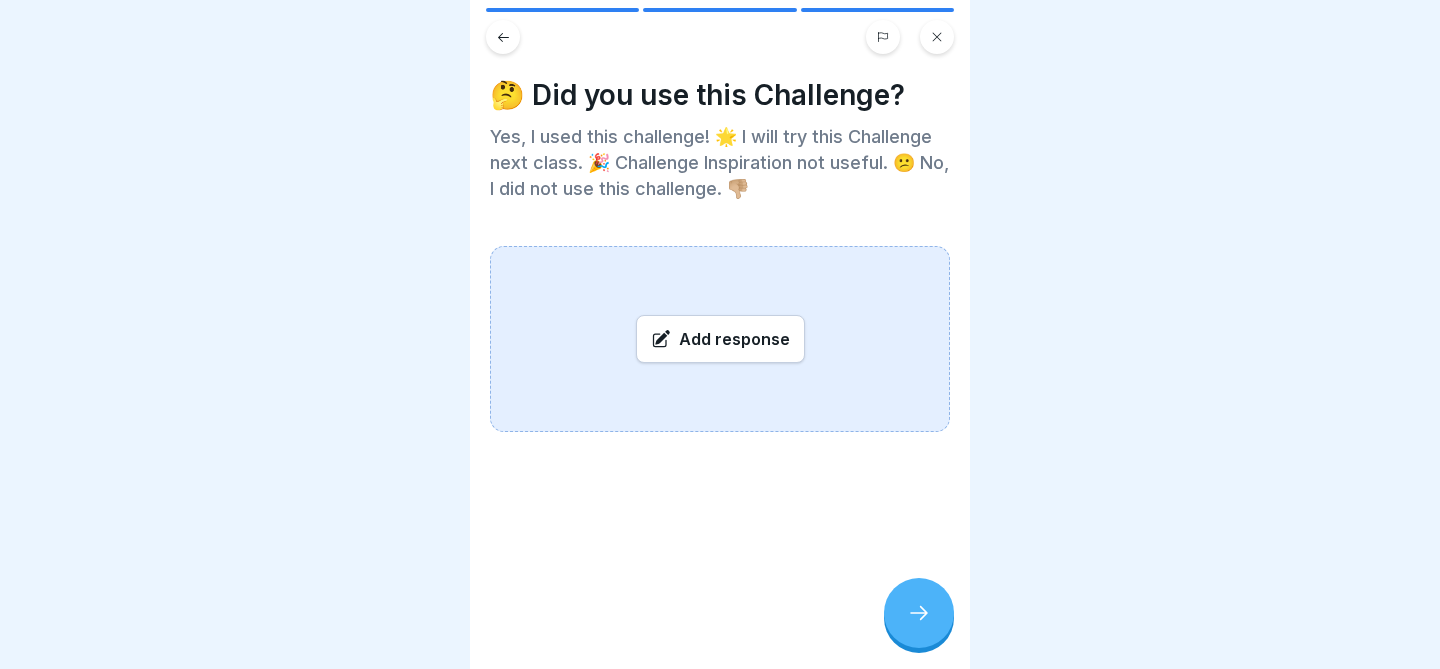 click on "Add response" at bounding box center [720, 339] 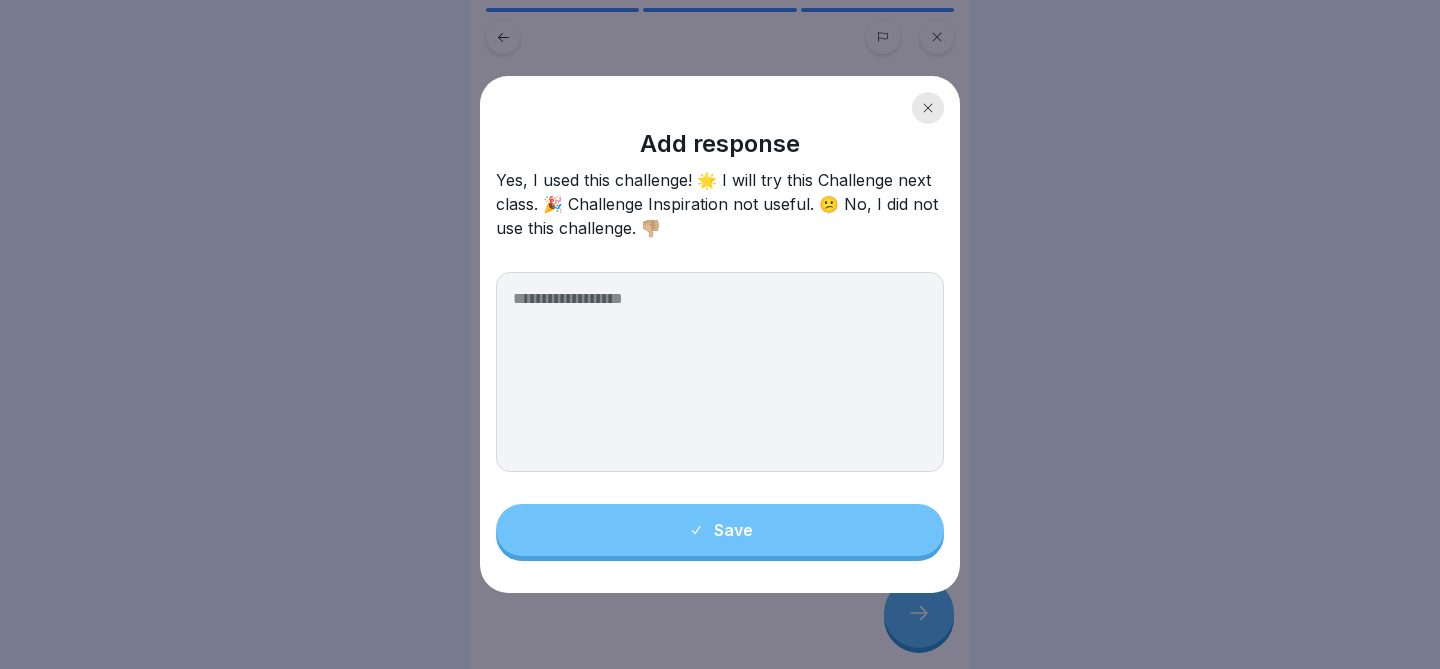 click at bounding box center [720, 372] 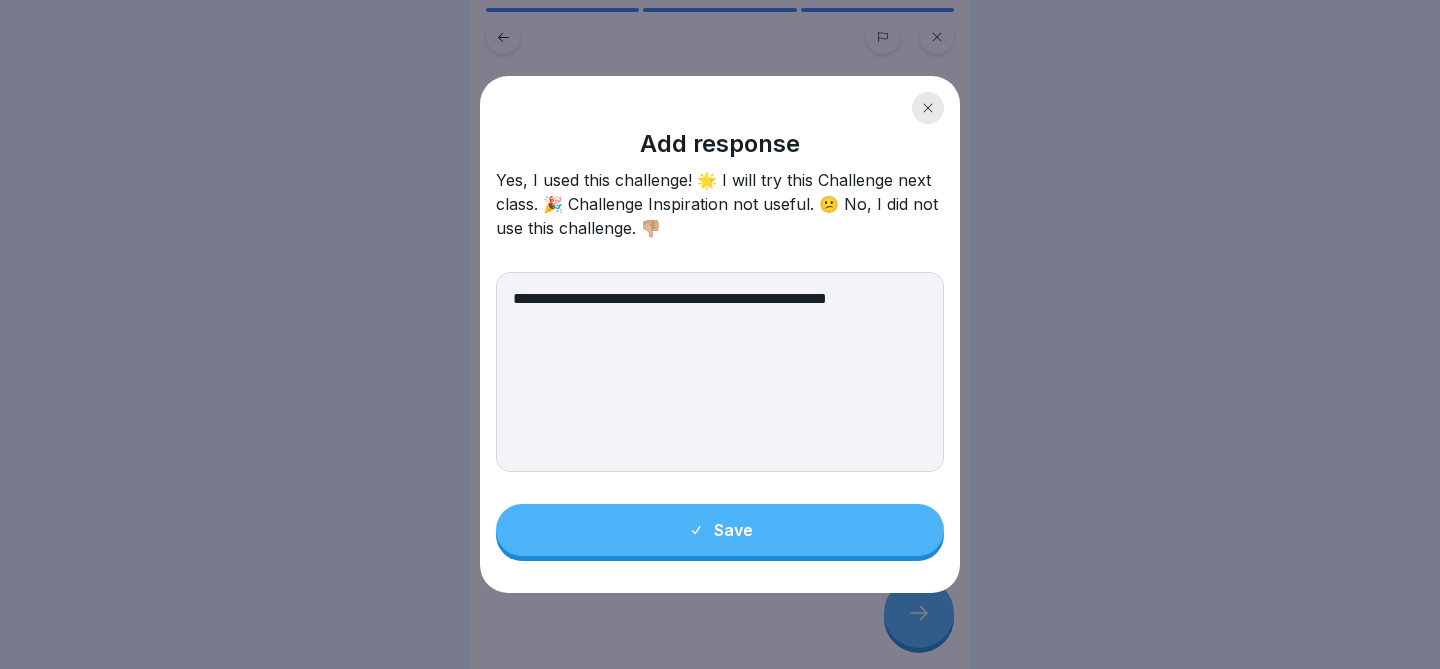 type on "**********" 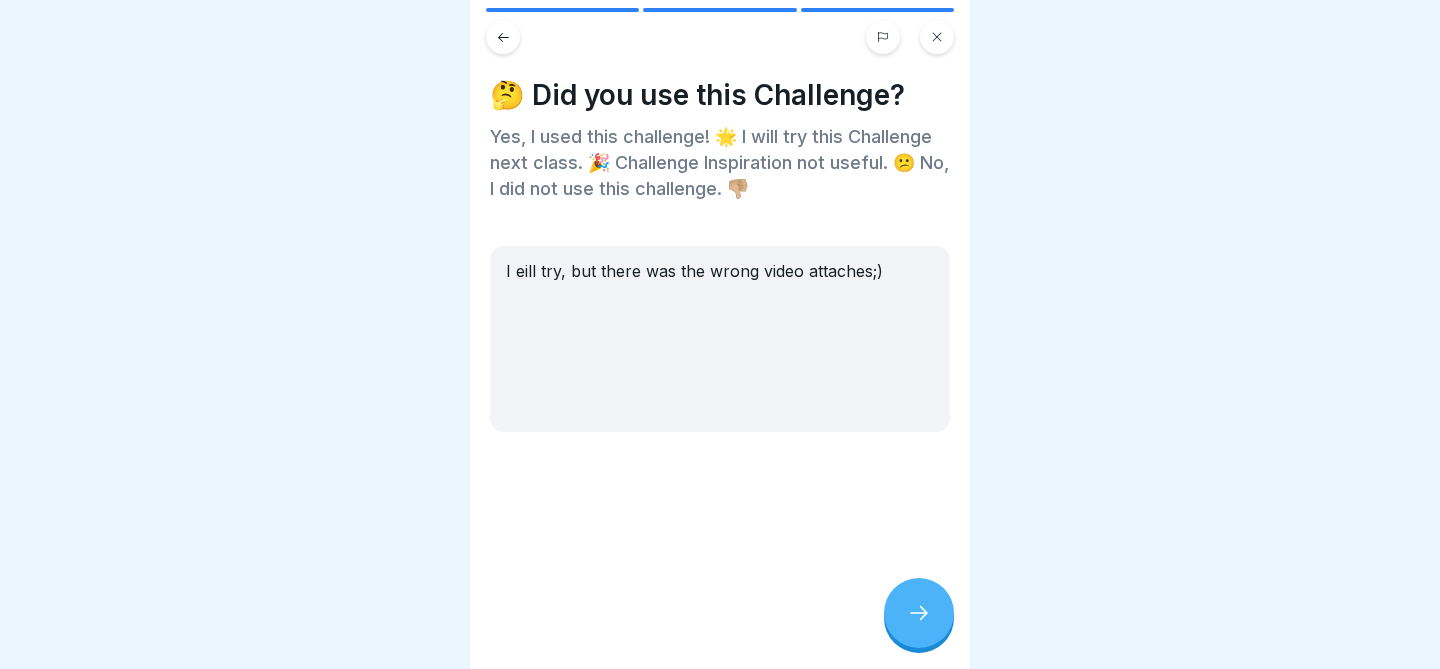 click 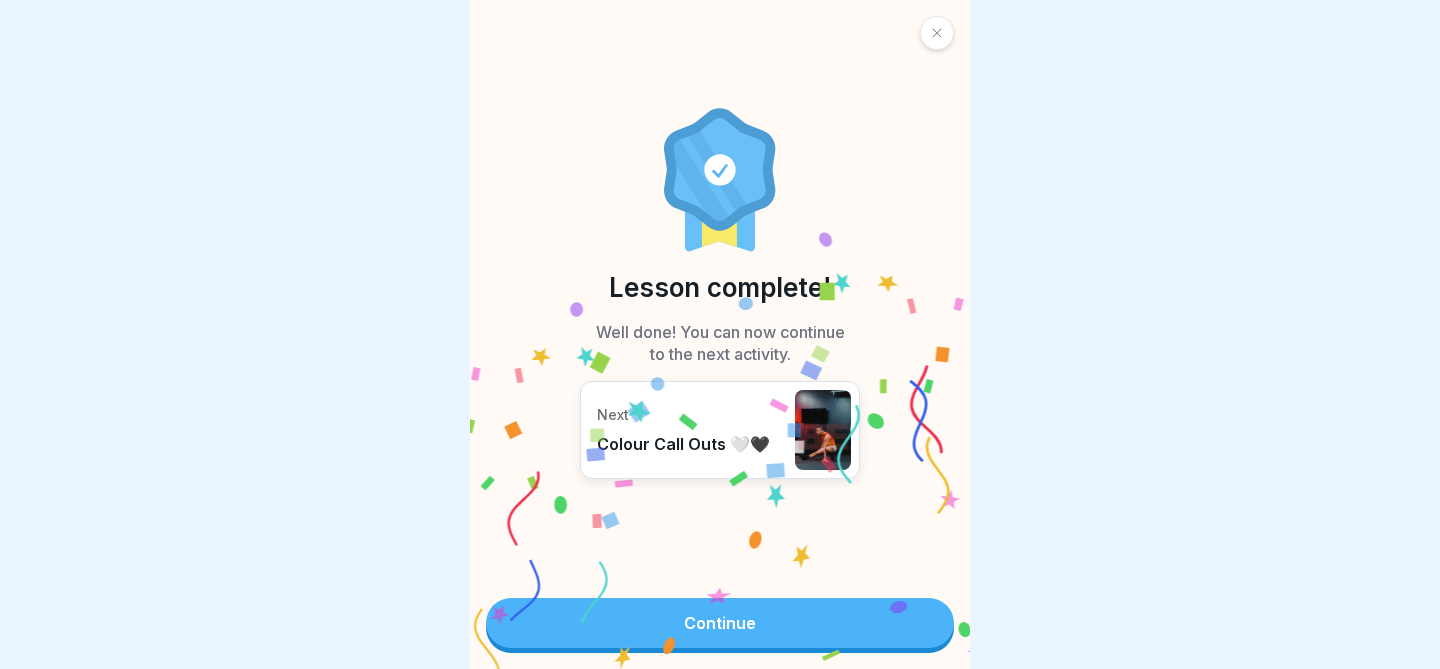 click on "Continue" at bounding box center [720, 623] 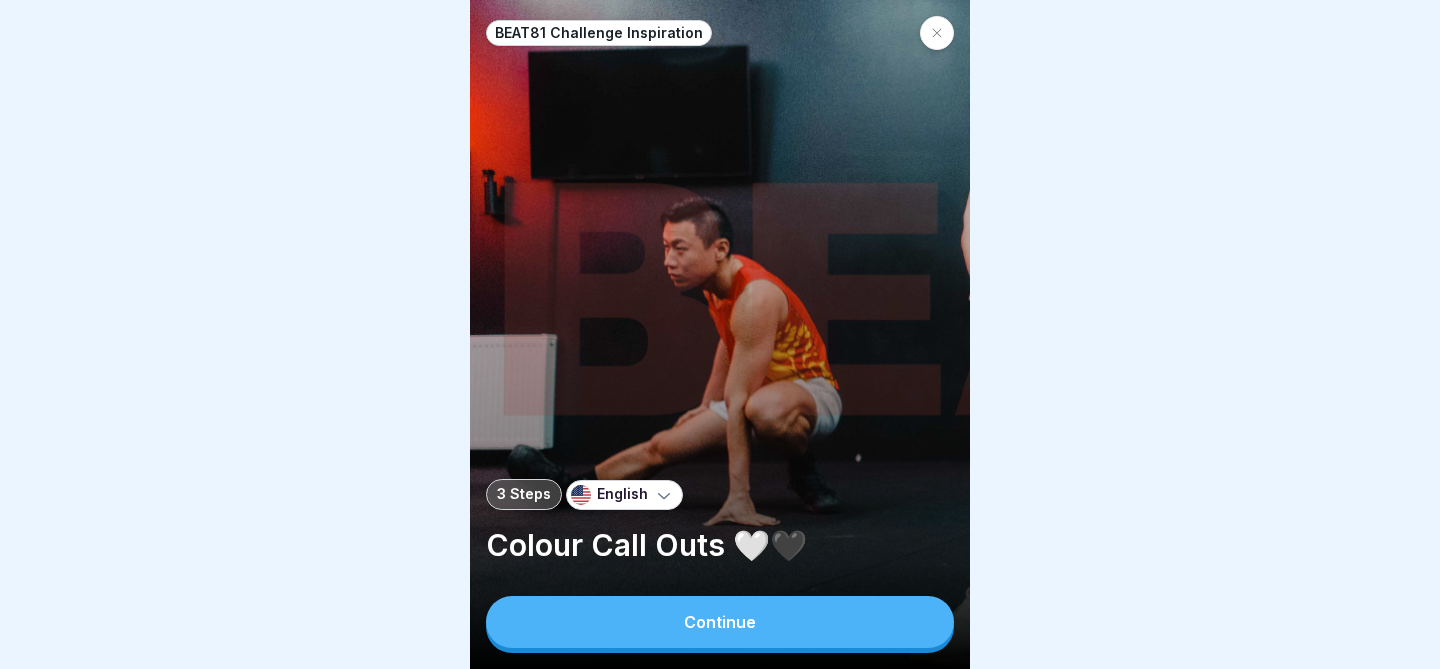 click on "Continue" at bounding box center [720, 622] 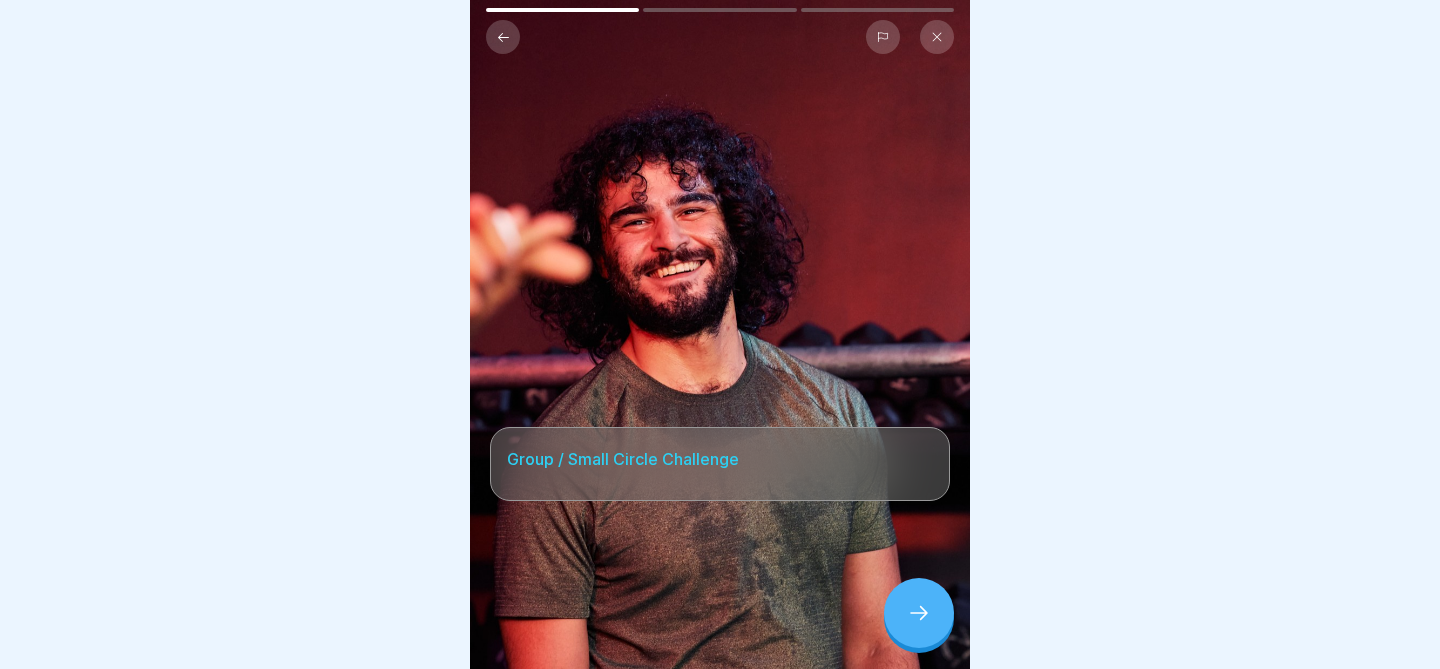 click 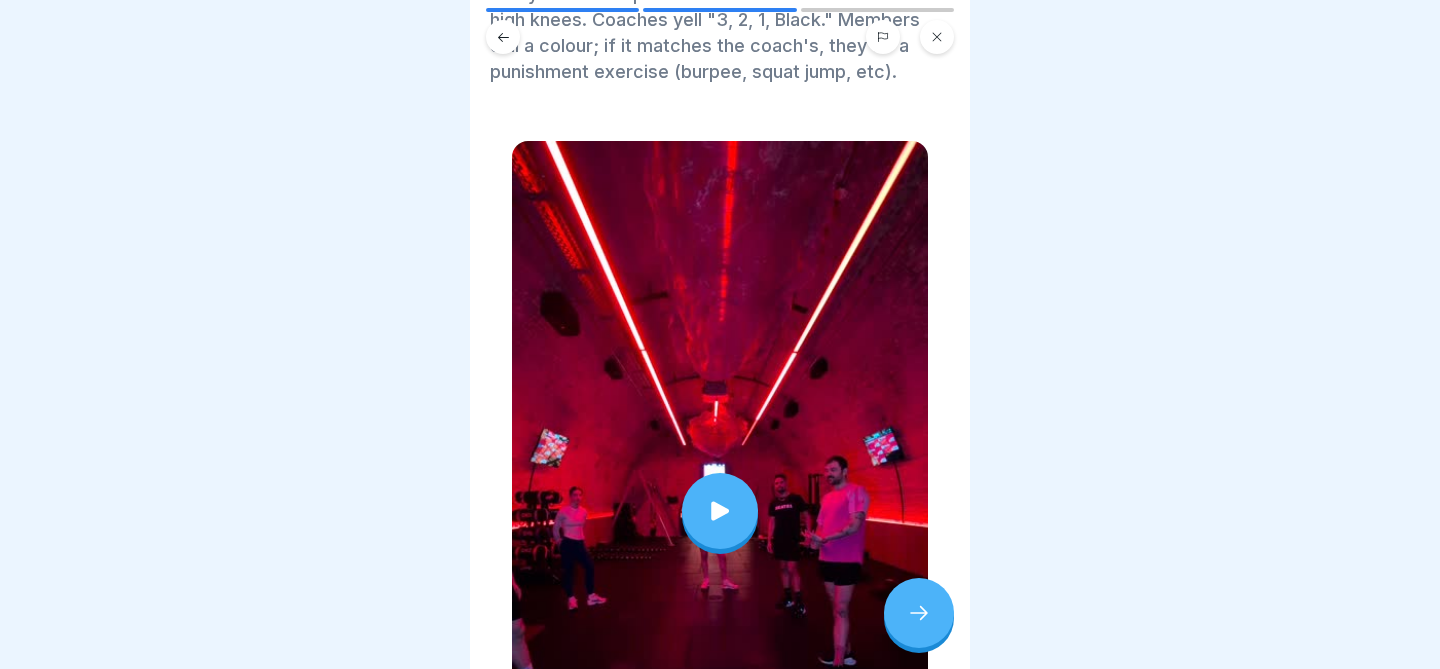 scroll, scrollTop: 143, scrollLeft: 0, axis: vertical 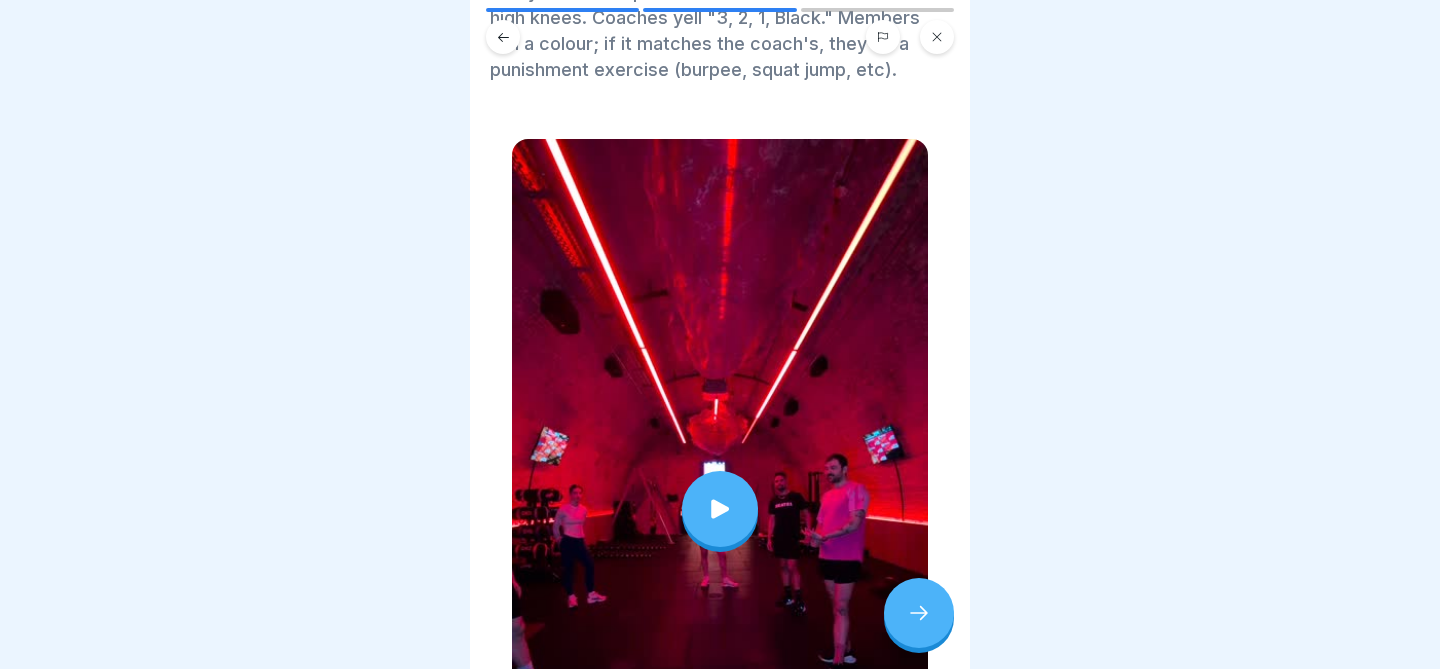 click 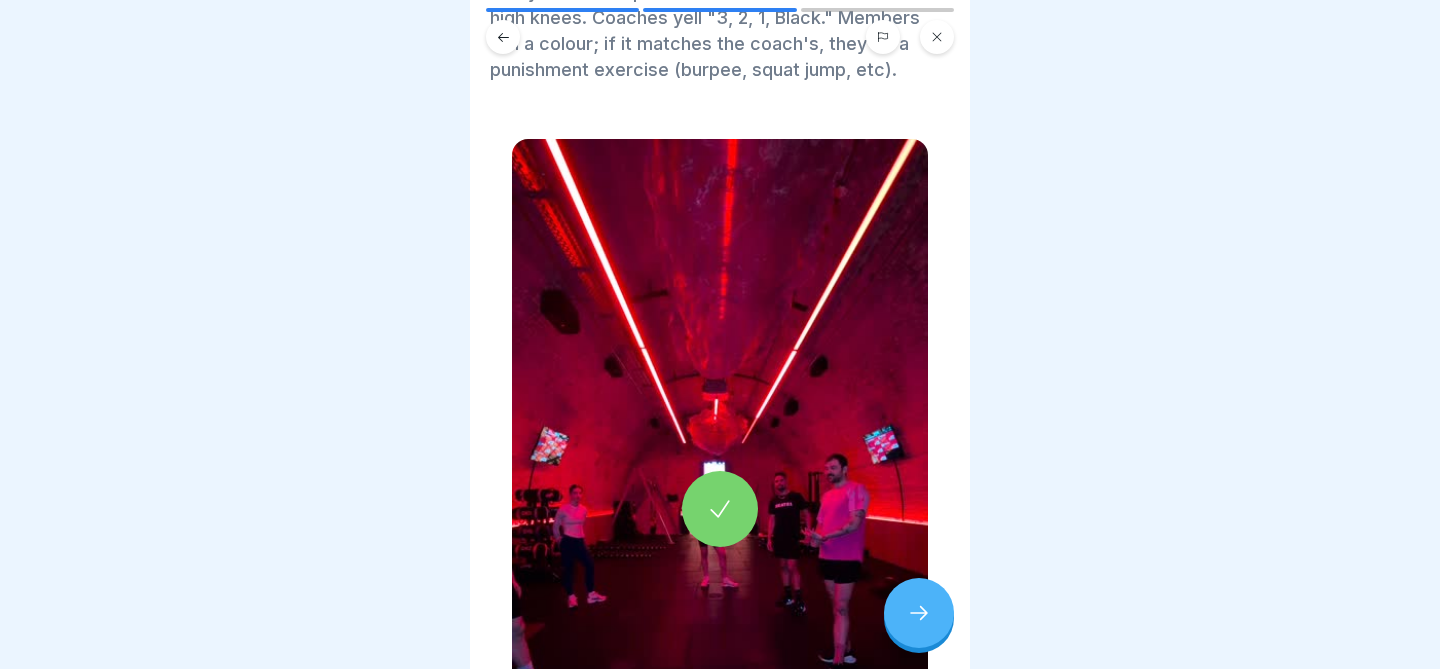 click 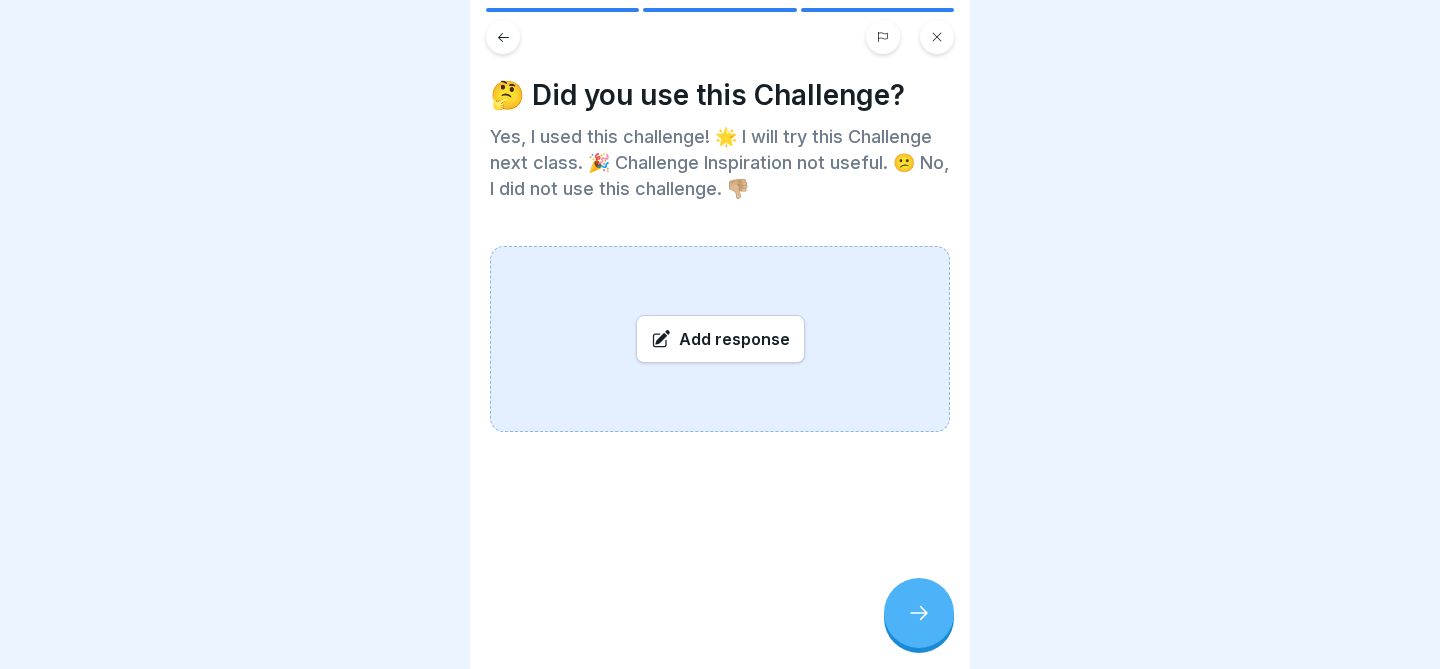 click on "Add response" at bounding box center (720, 339) 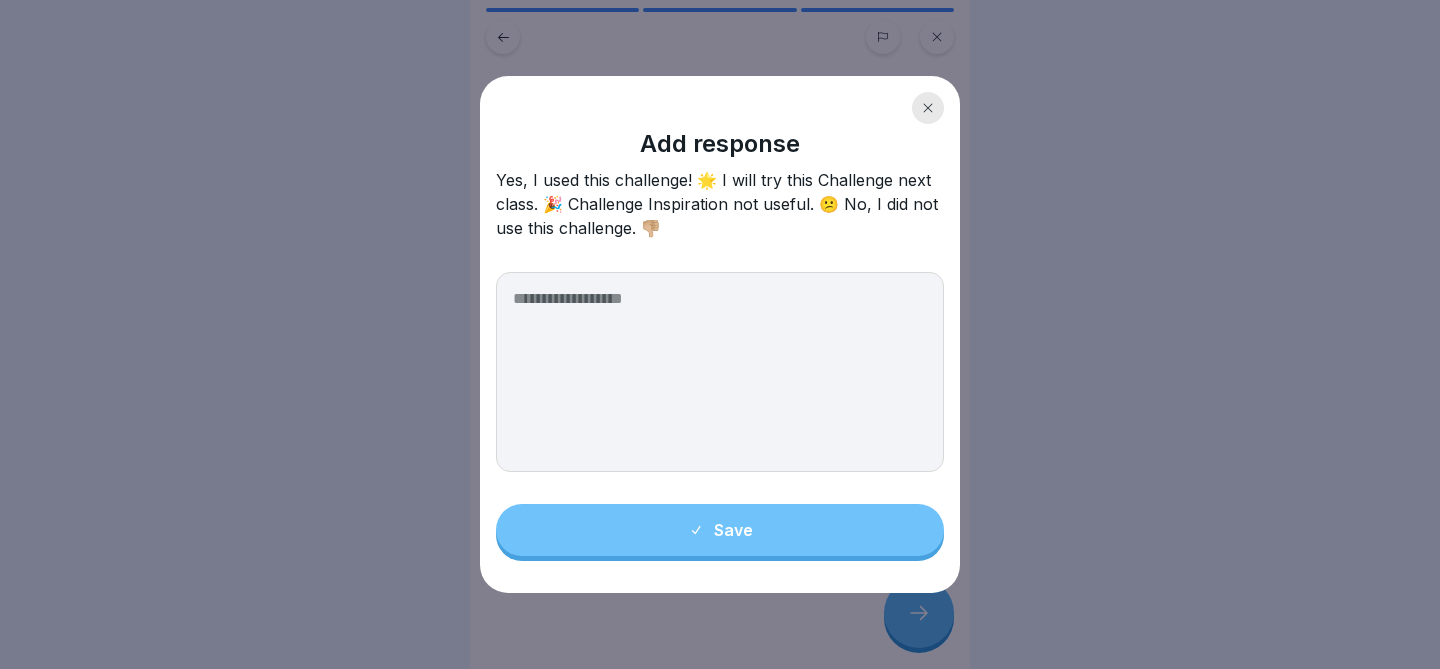 click at bounding box center (720, 372) 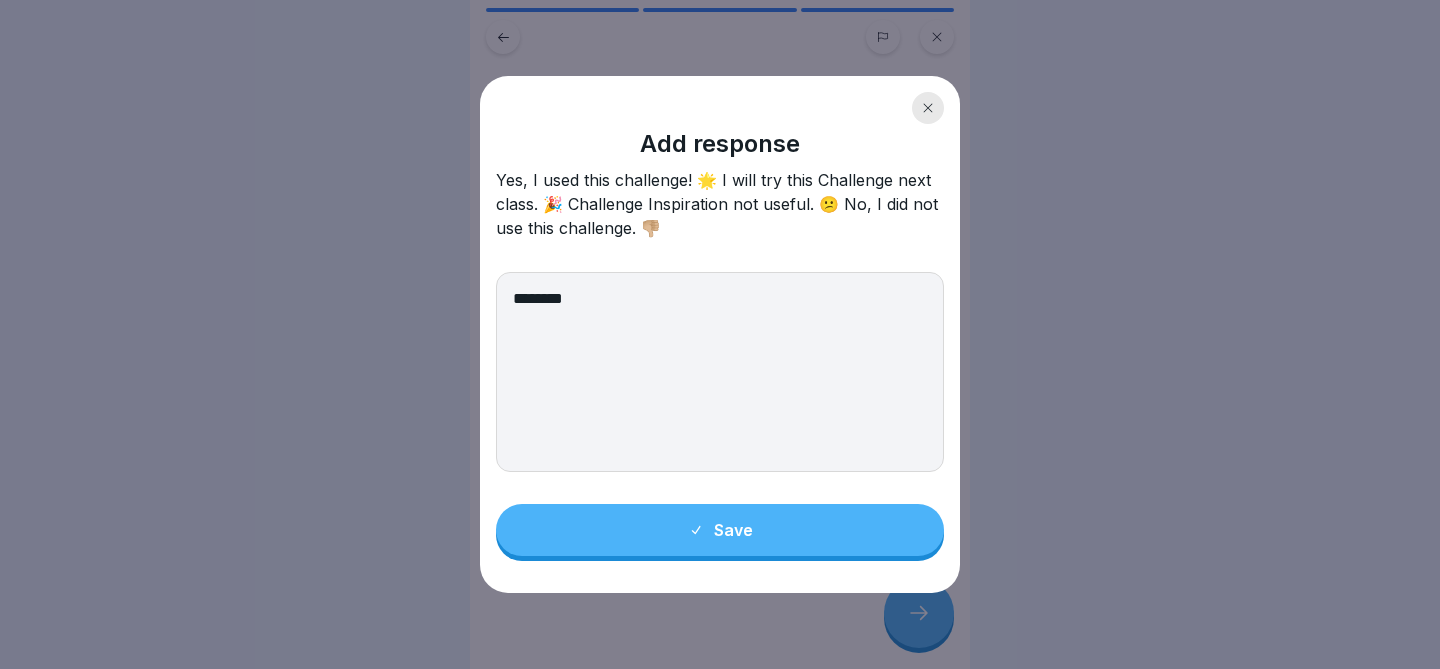 type on "********" 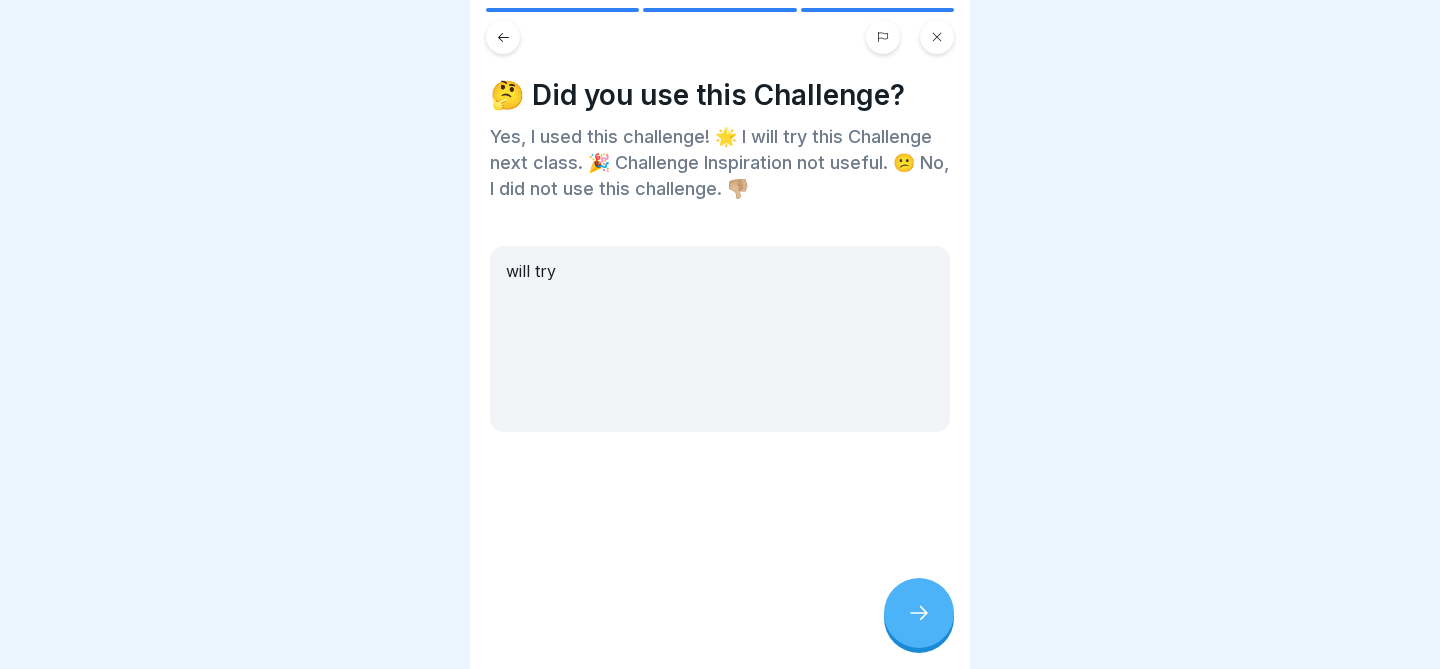 click at bounding box center [919, 613] 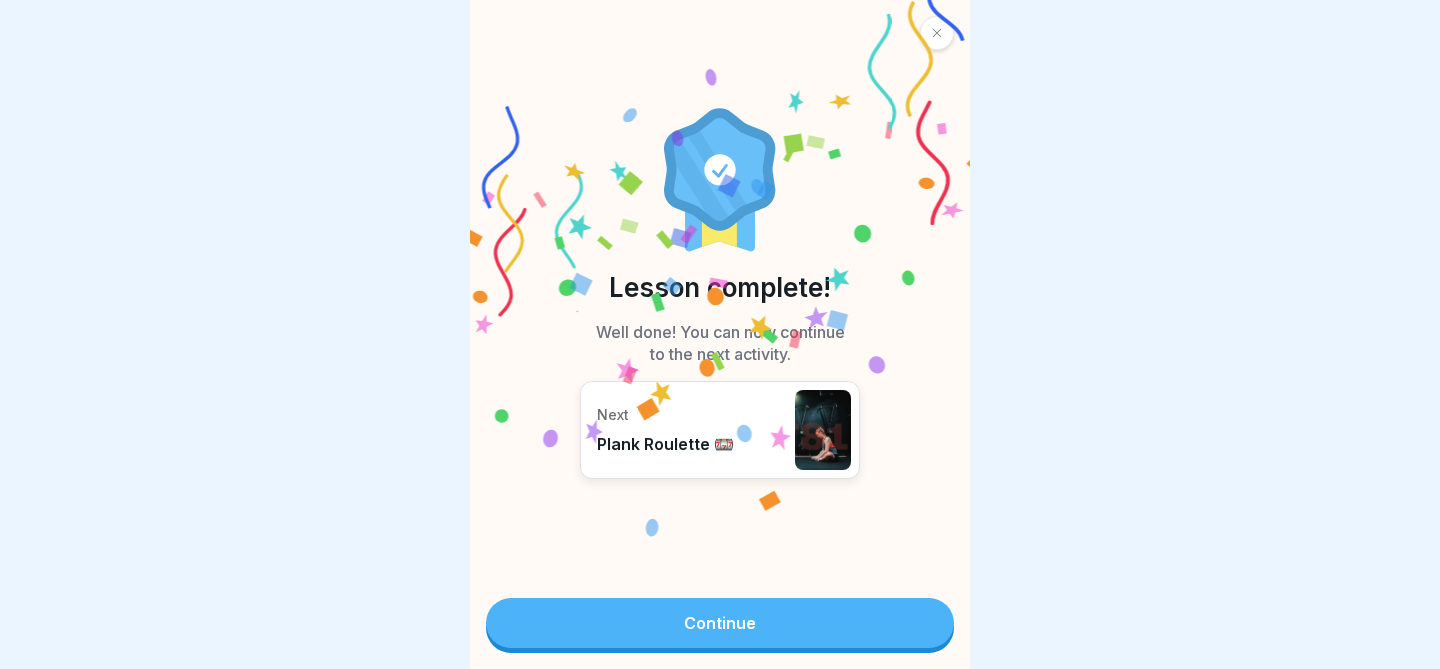 click on "Continue" at bounding box center [720, 623] 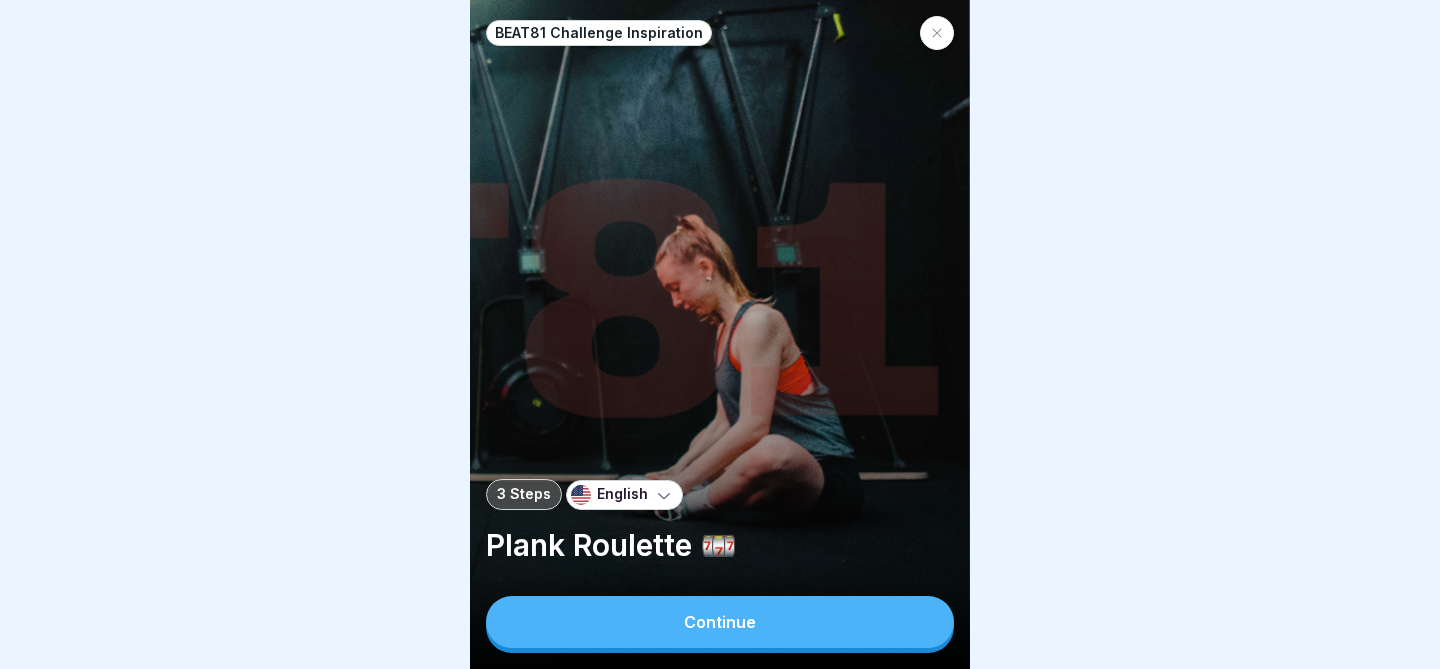 click on "Continue" at bounding box center [720, 622] 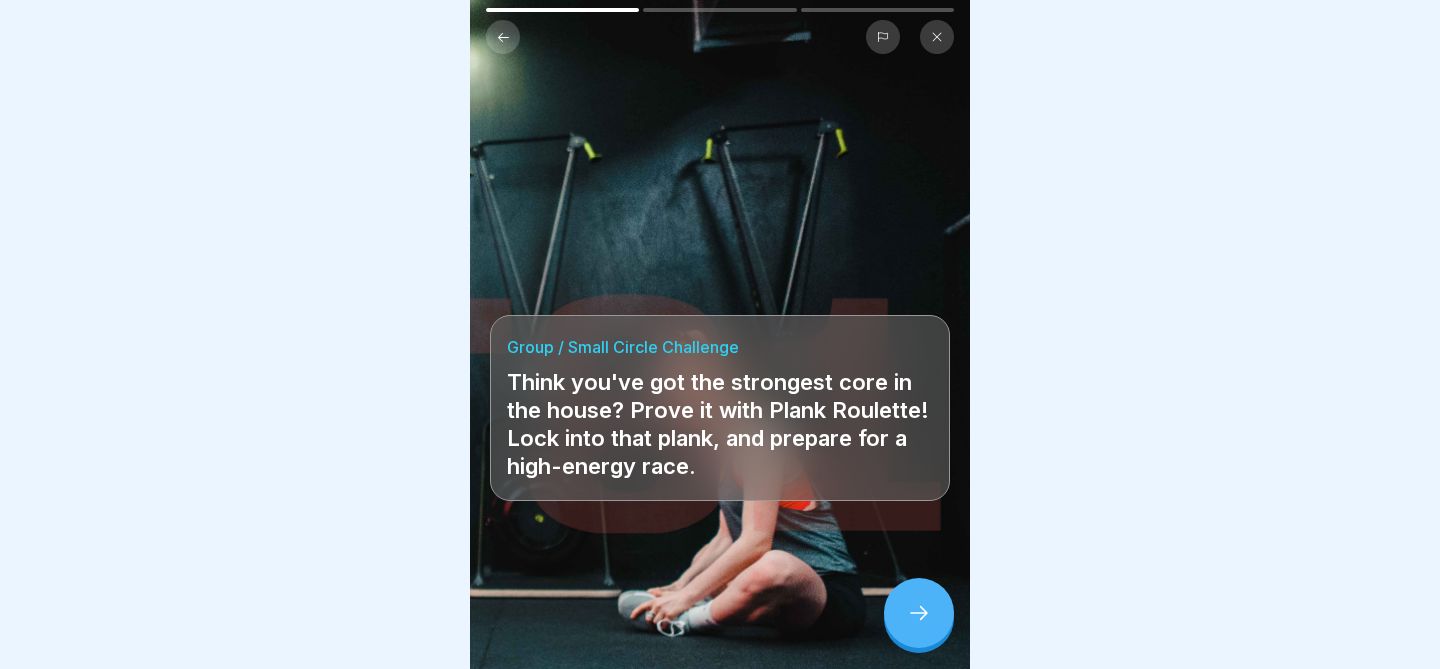 click at bounding box center [919, 613] 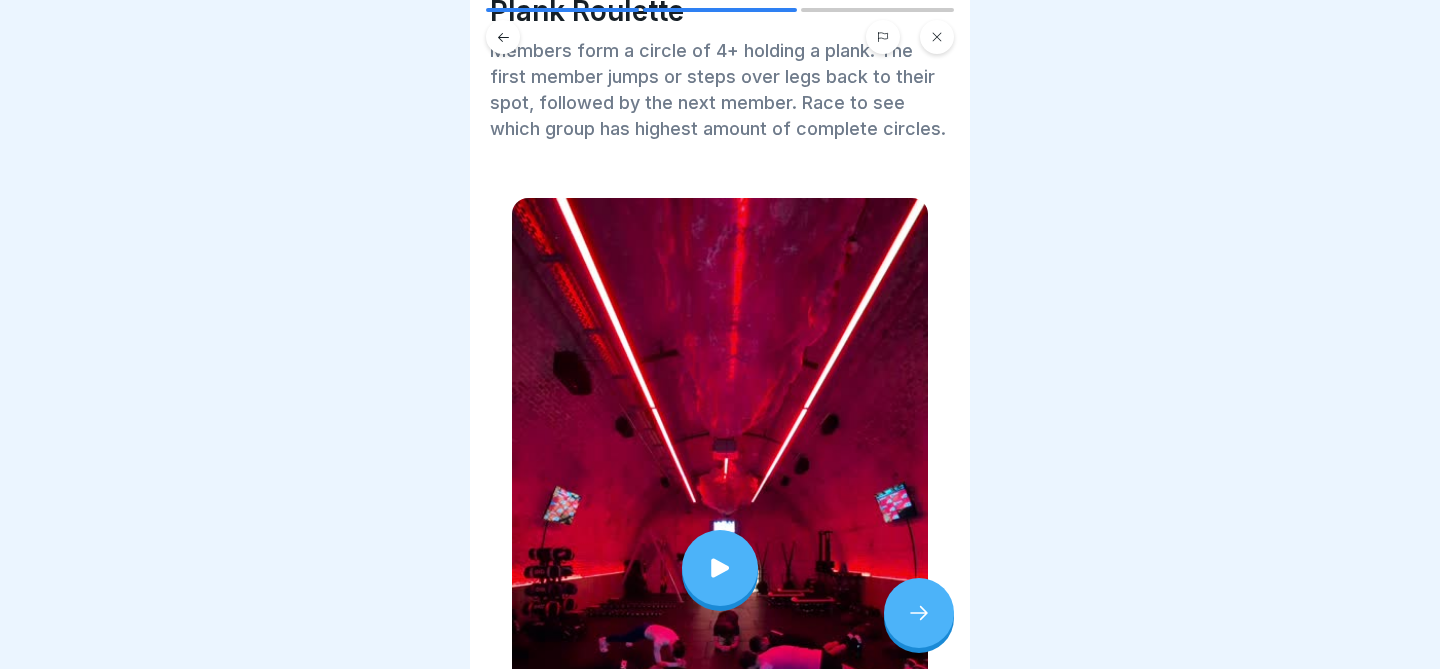 scroll, scrollTop: 89, scrollLeft: 0, axis: vertical 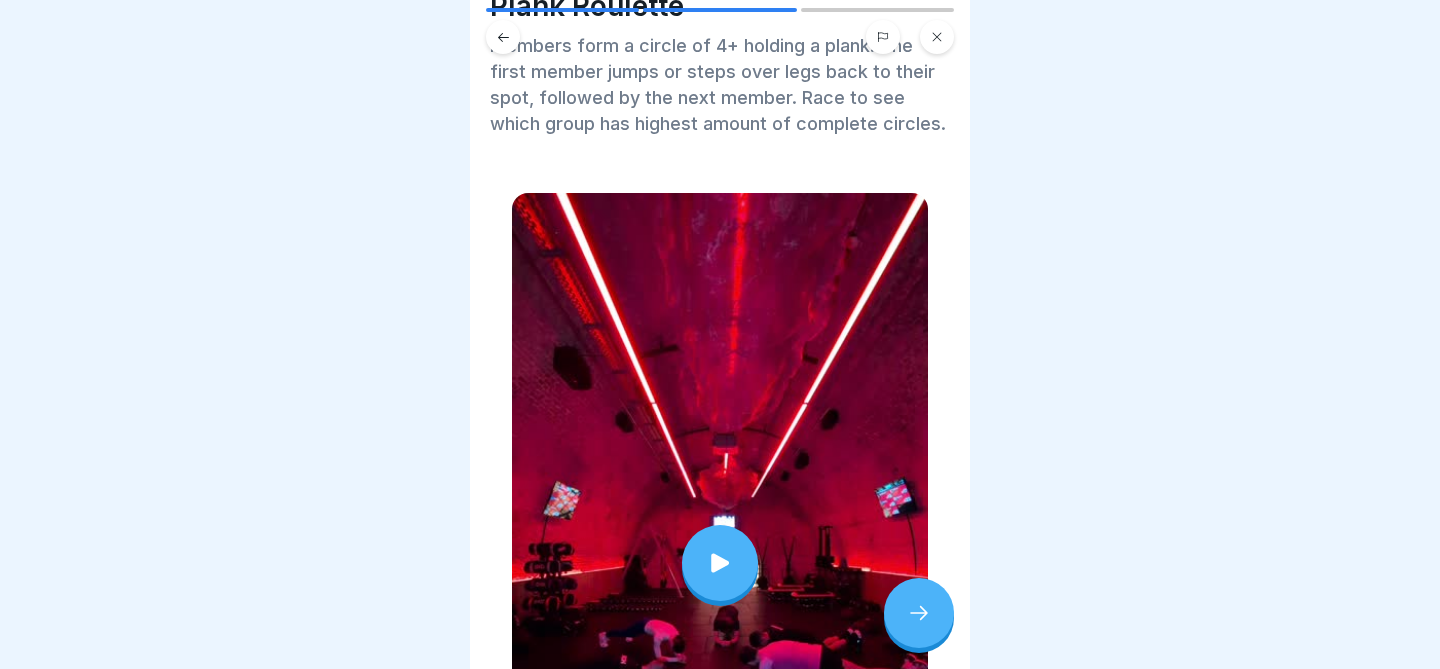 click at bounding box center [720, 563] 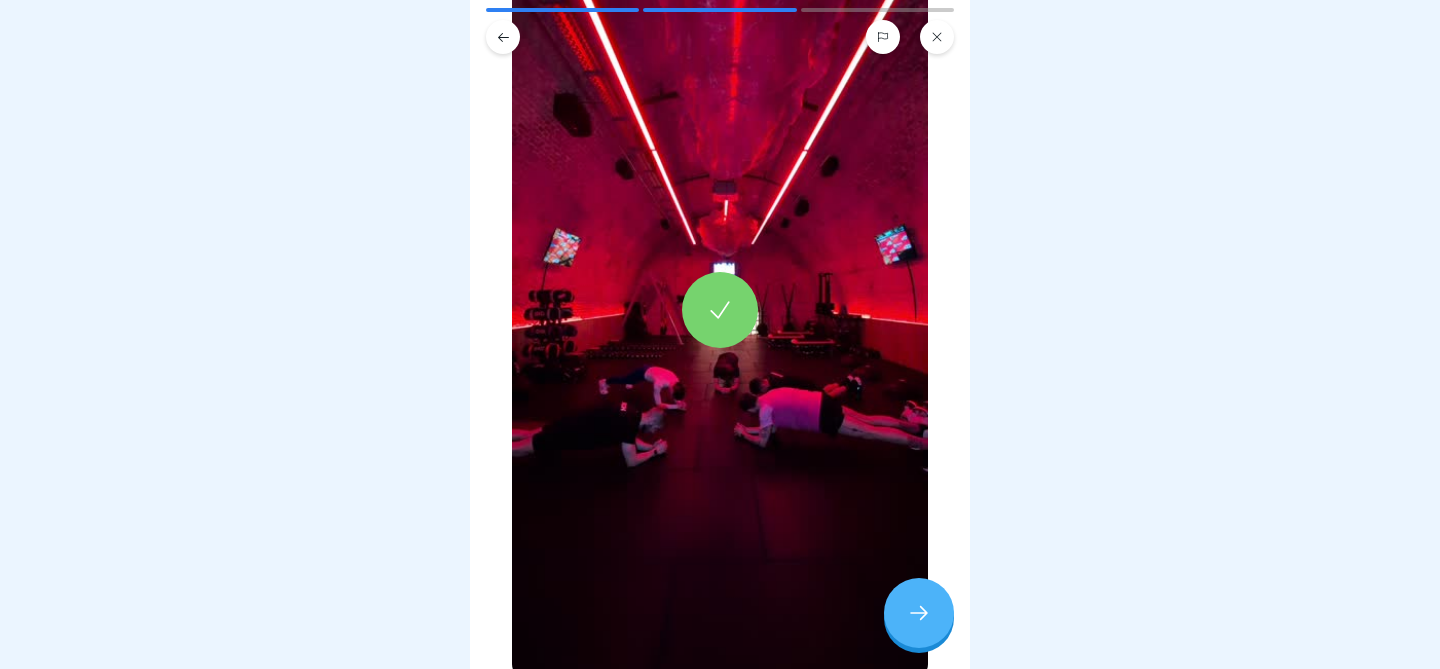 scroll, scrollTop: 346, scrollLeft: 0, axis: vertical 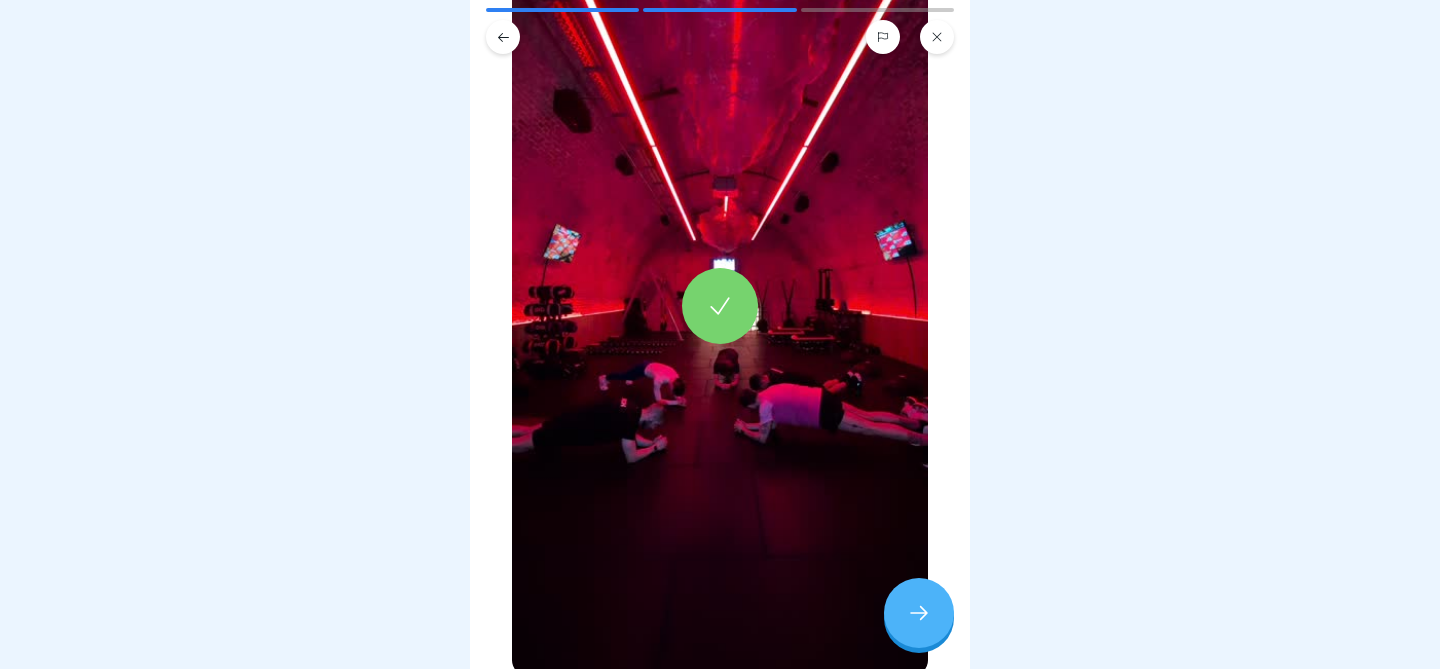 click at bounding box center (919, 613) 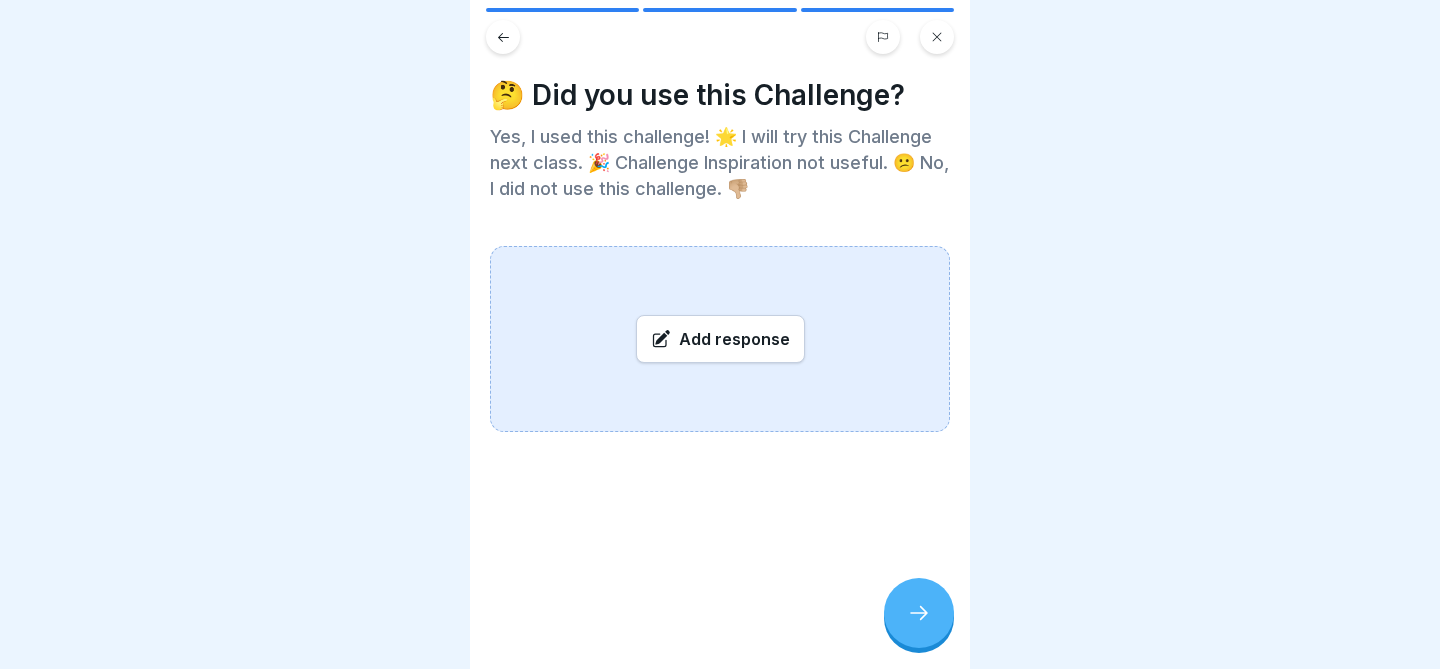 click on "Add response" at bounding box center (720, 339) 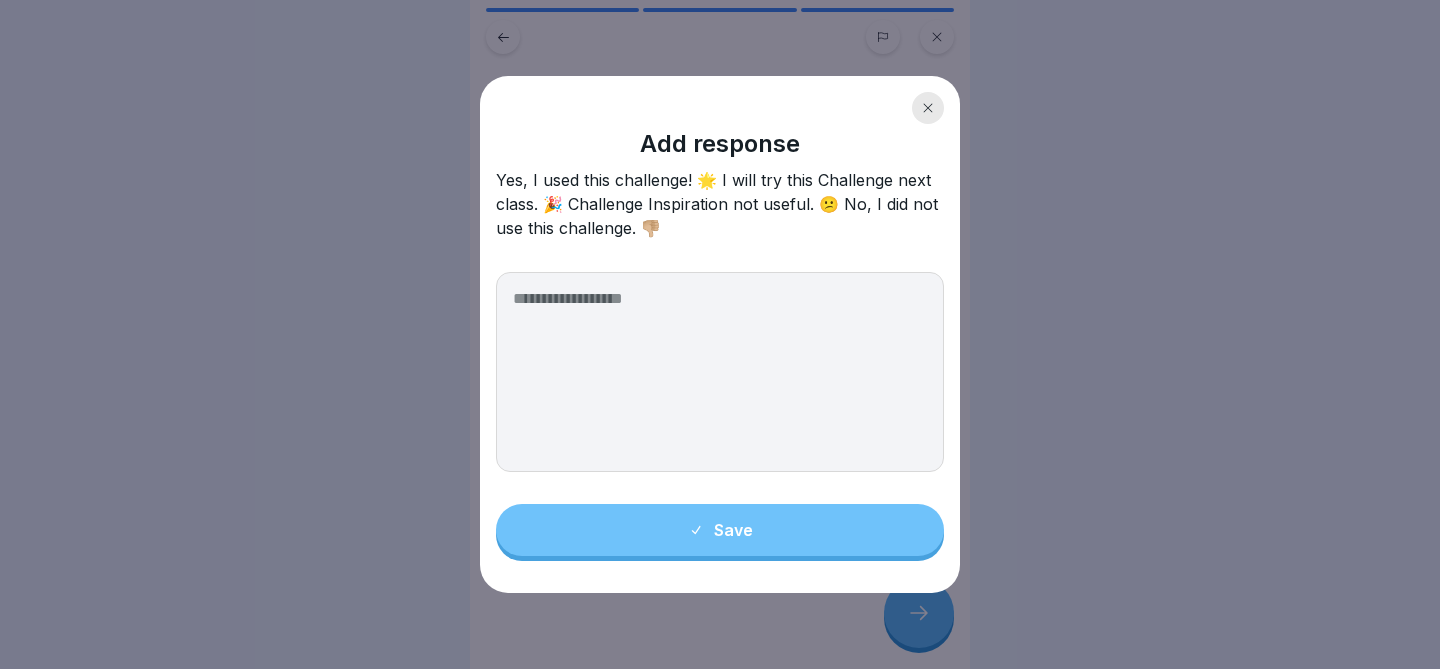 click at bounding box center [720, 372] 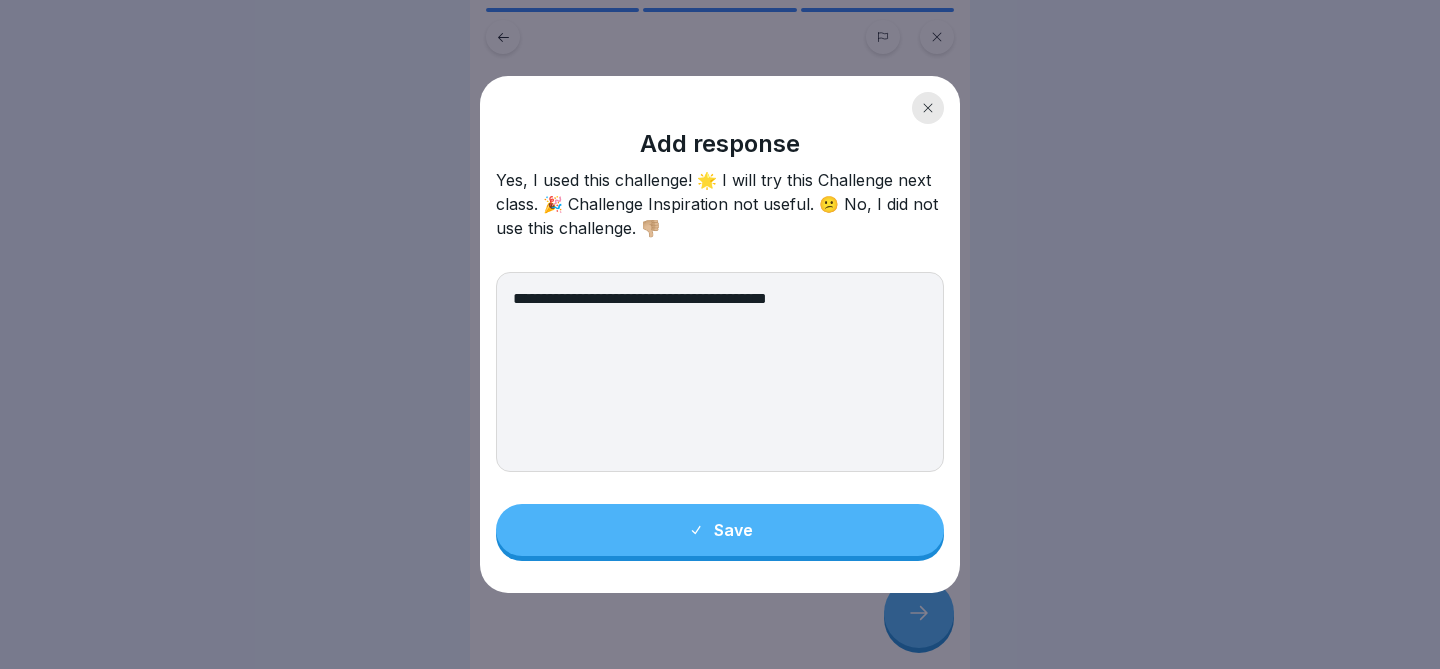 type on "**********" 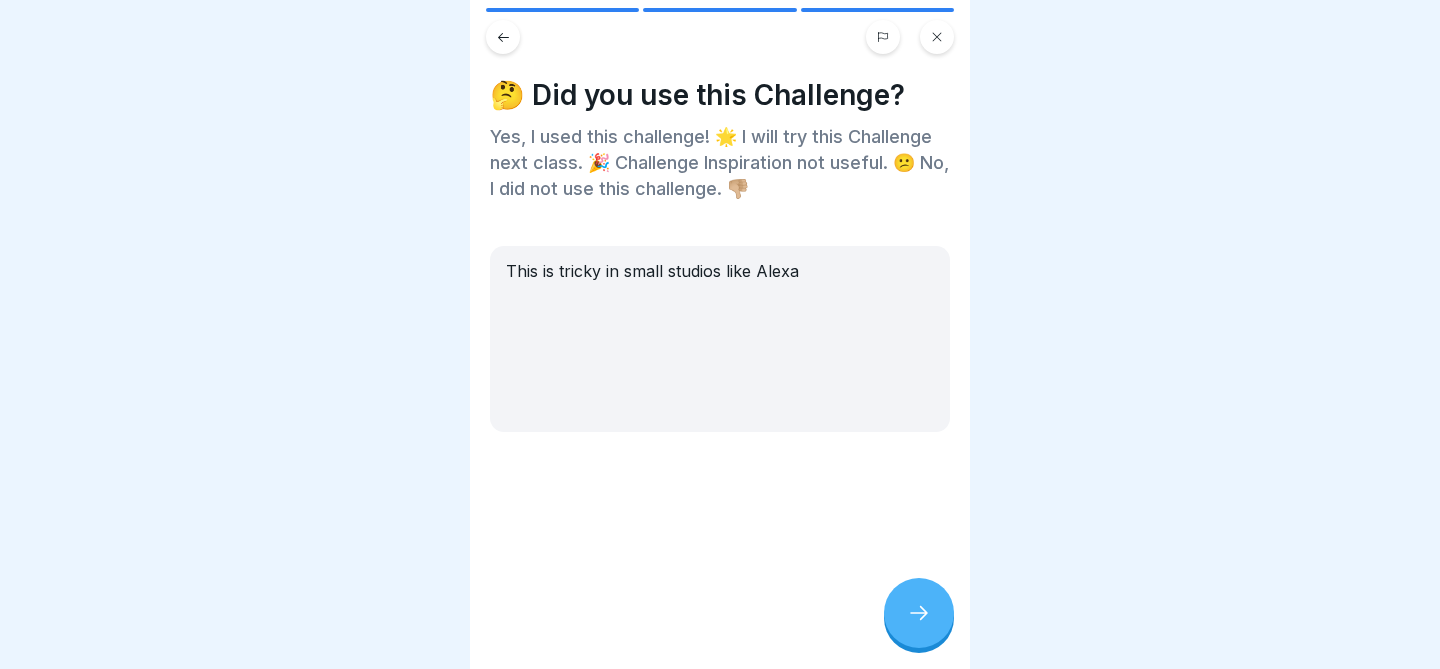 click at bounding box center (919, 613) 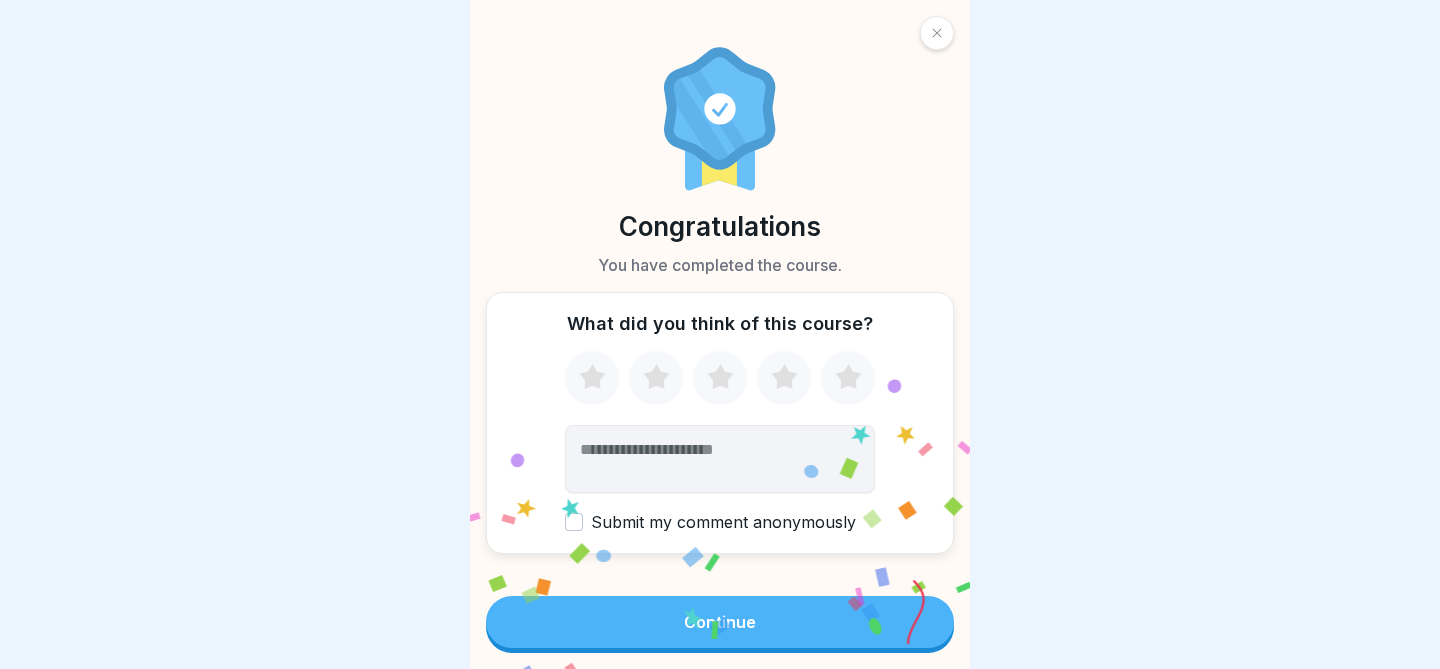 click 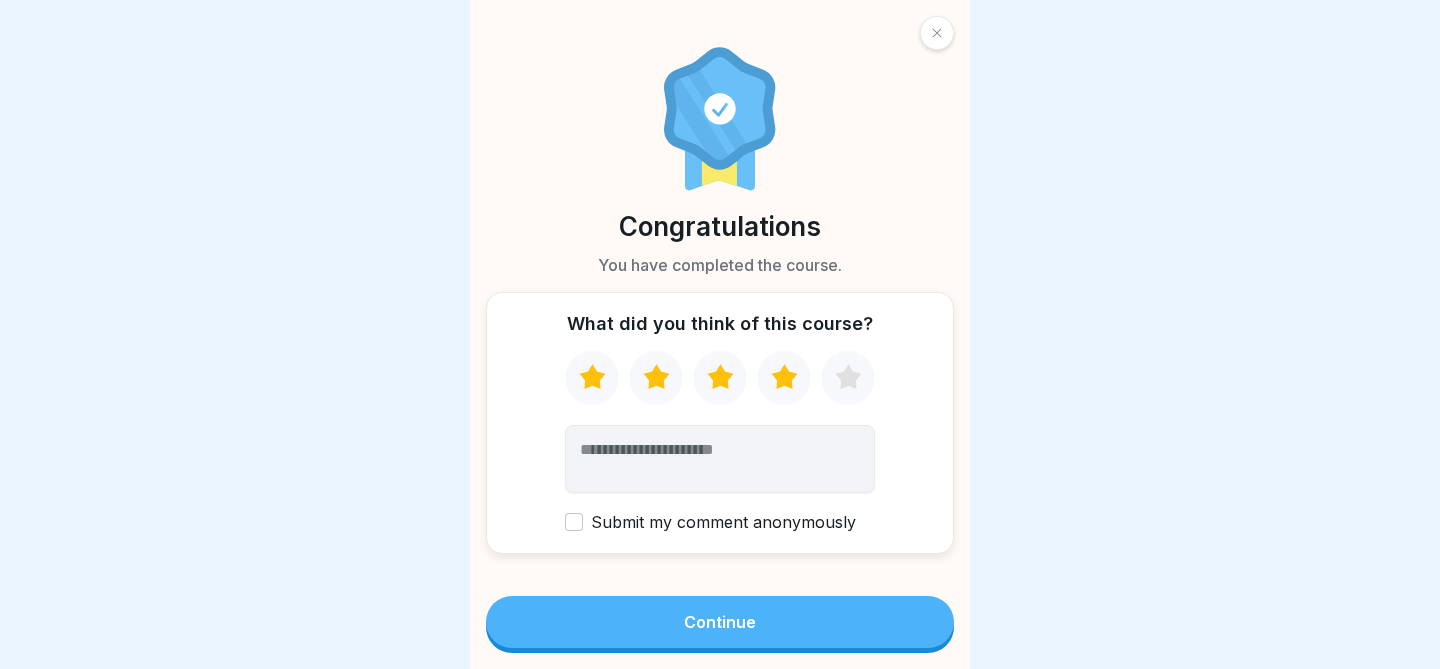 click on "Continue" at bounding box center [720, 622] 